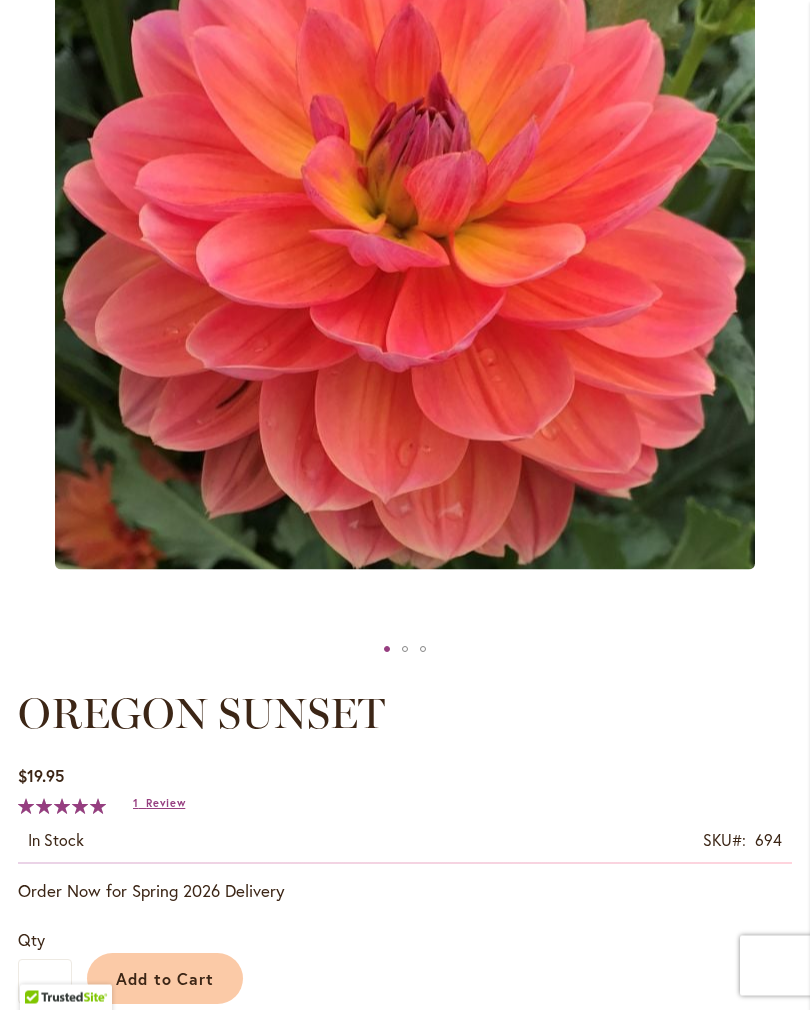 scroll, scrollTop: 0, scrollLeft: 0, axis: both 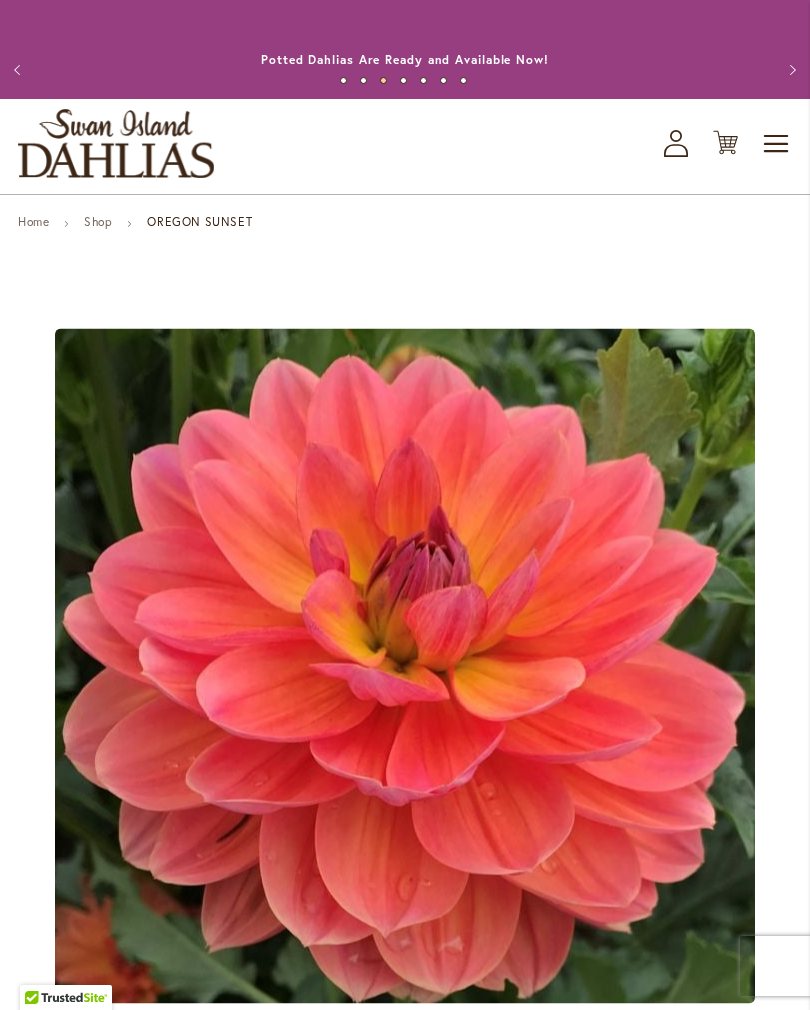 click on "Previous" at bounding box center (20, 70) 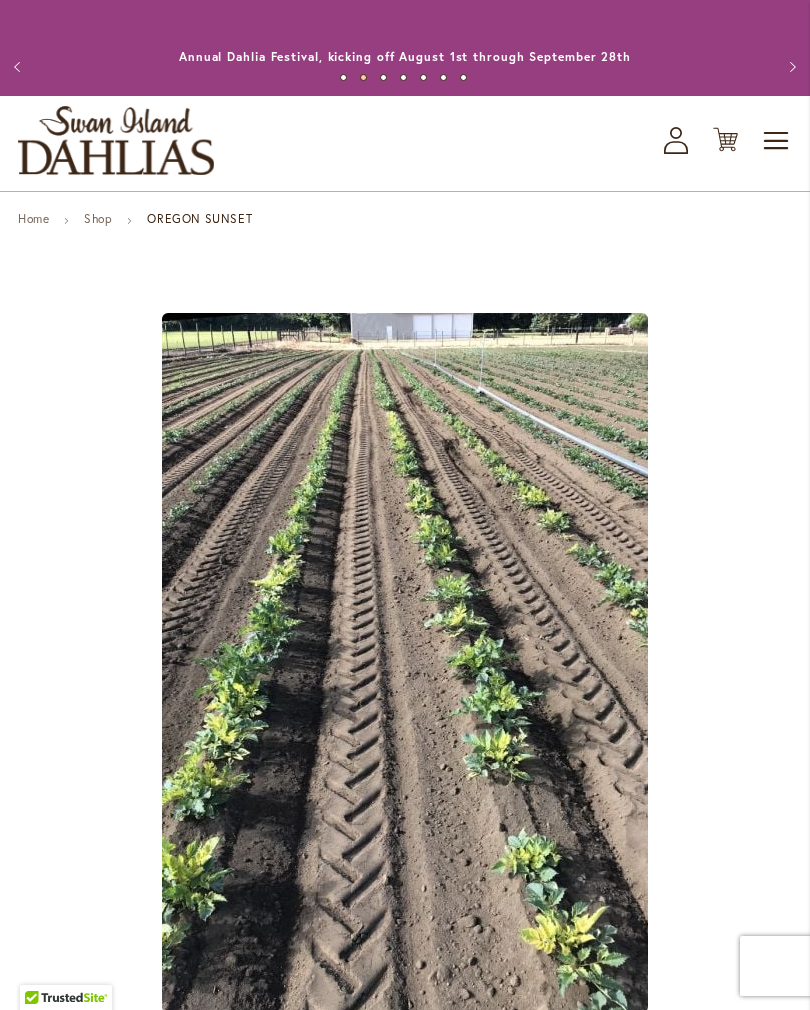 scroll, scrollTop: 0, scrollLeft: 0, axis: both 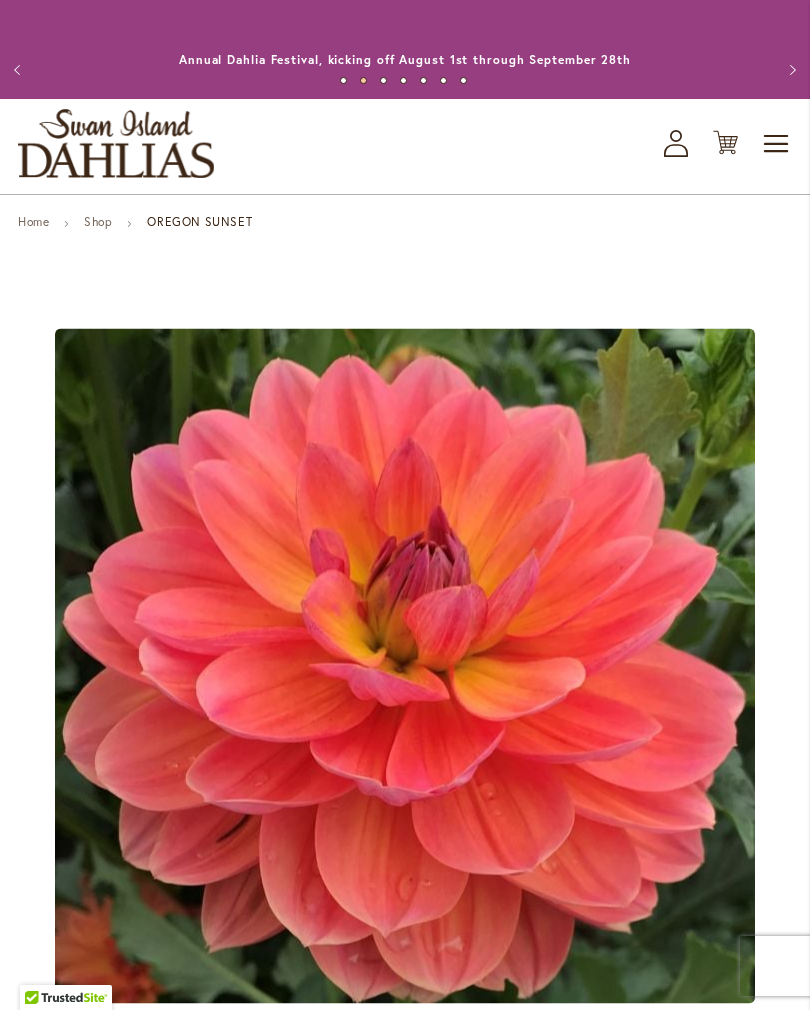 click on "Previous" at bounding box center (20, 70) 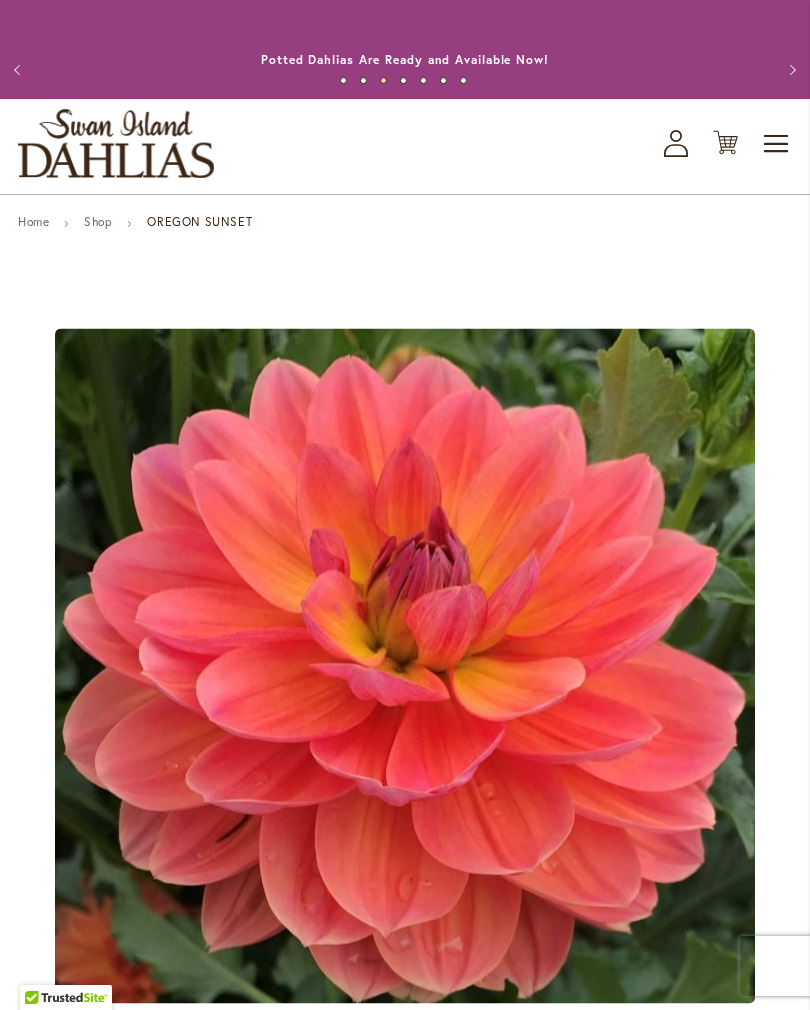 click on "Previous" at bounding box center (20, 70) 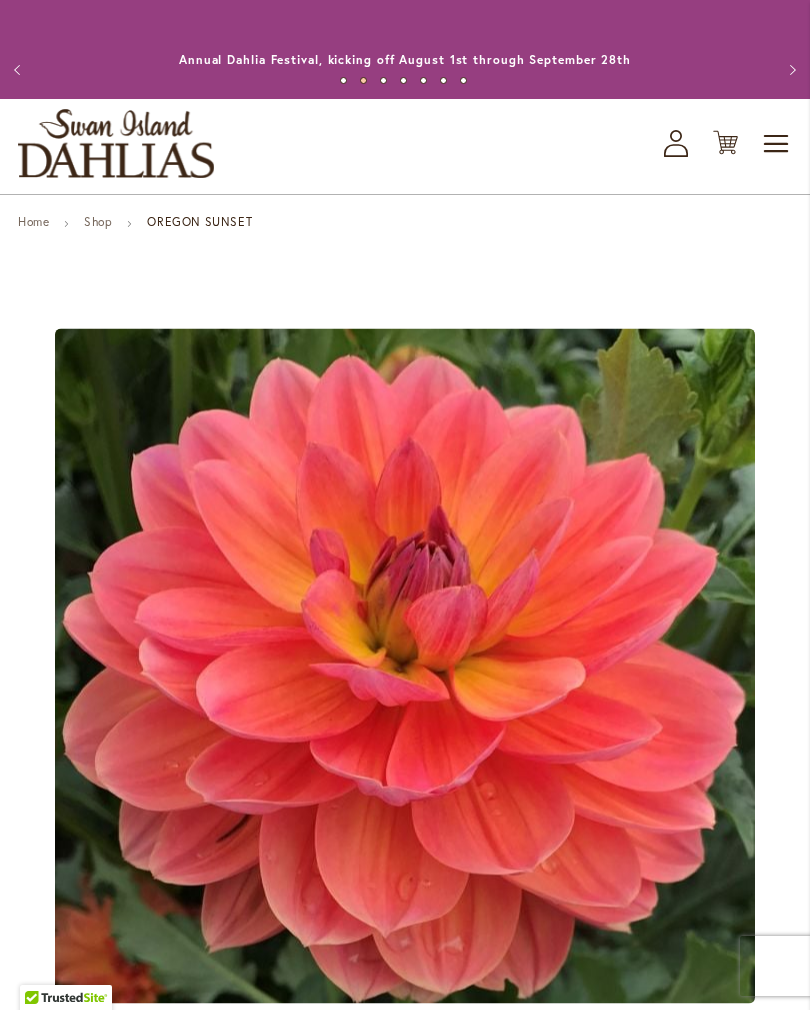 click on "Previous" at bounding box center (20, 70) 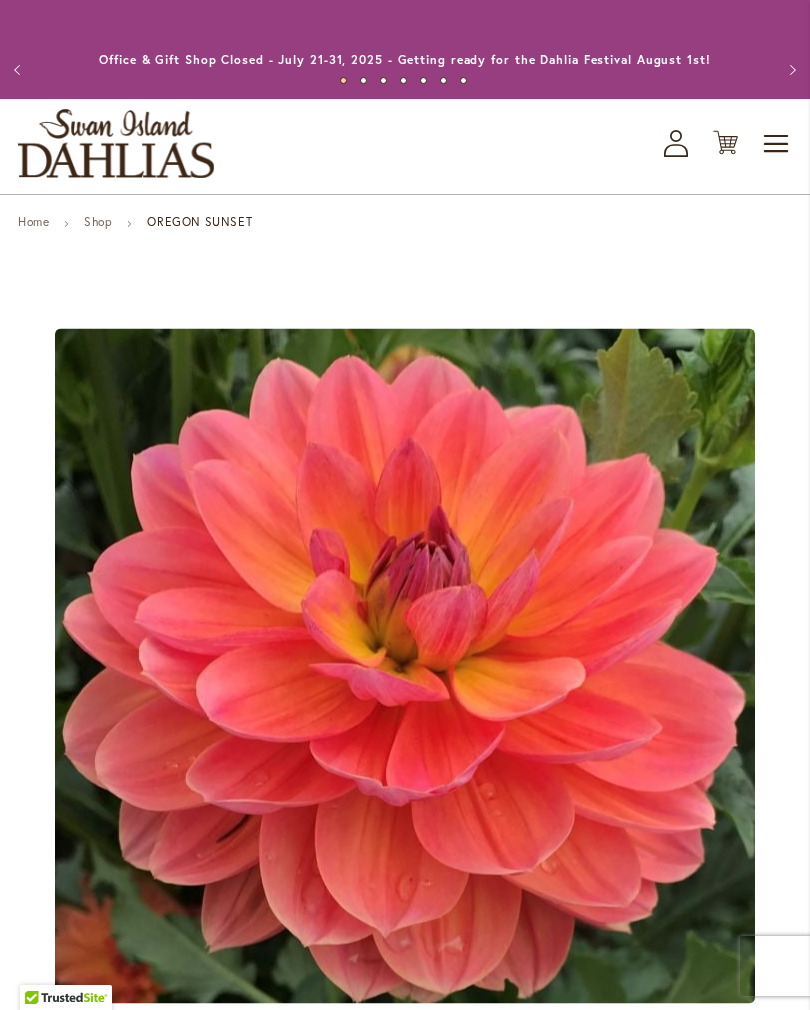click on "Home" at bounding box center [33, 221] 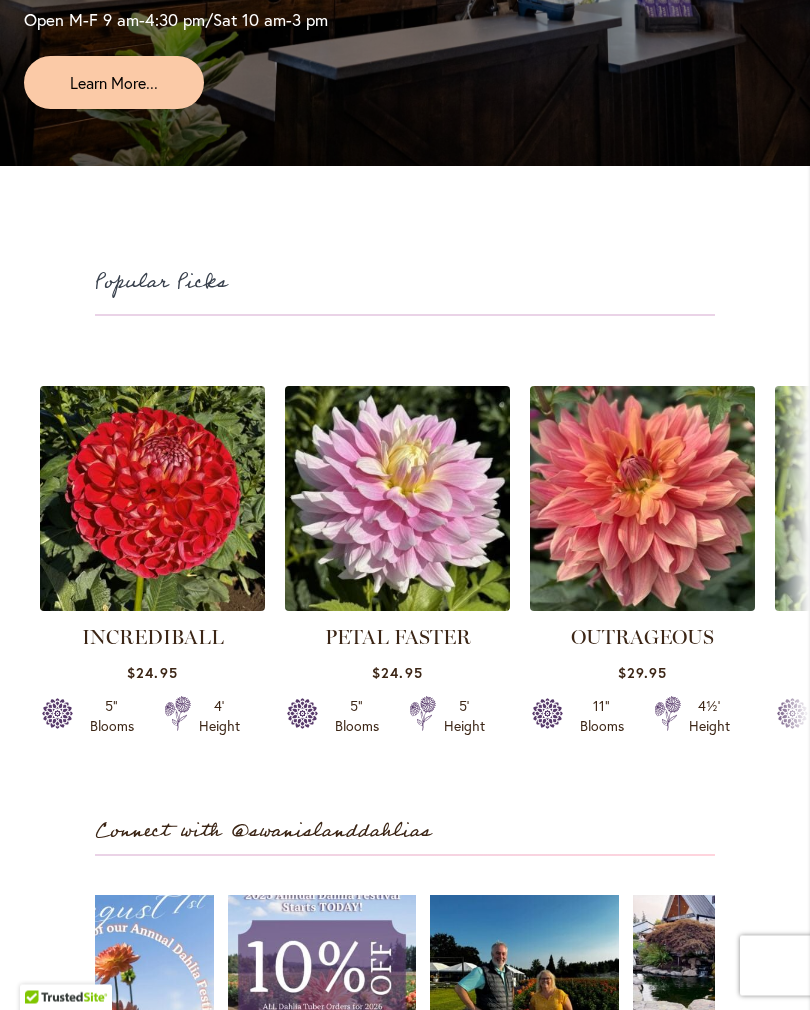 scroll, scrollTop: 4292, scrollLeft: 0, axis: vertical 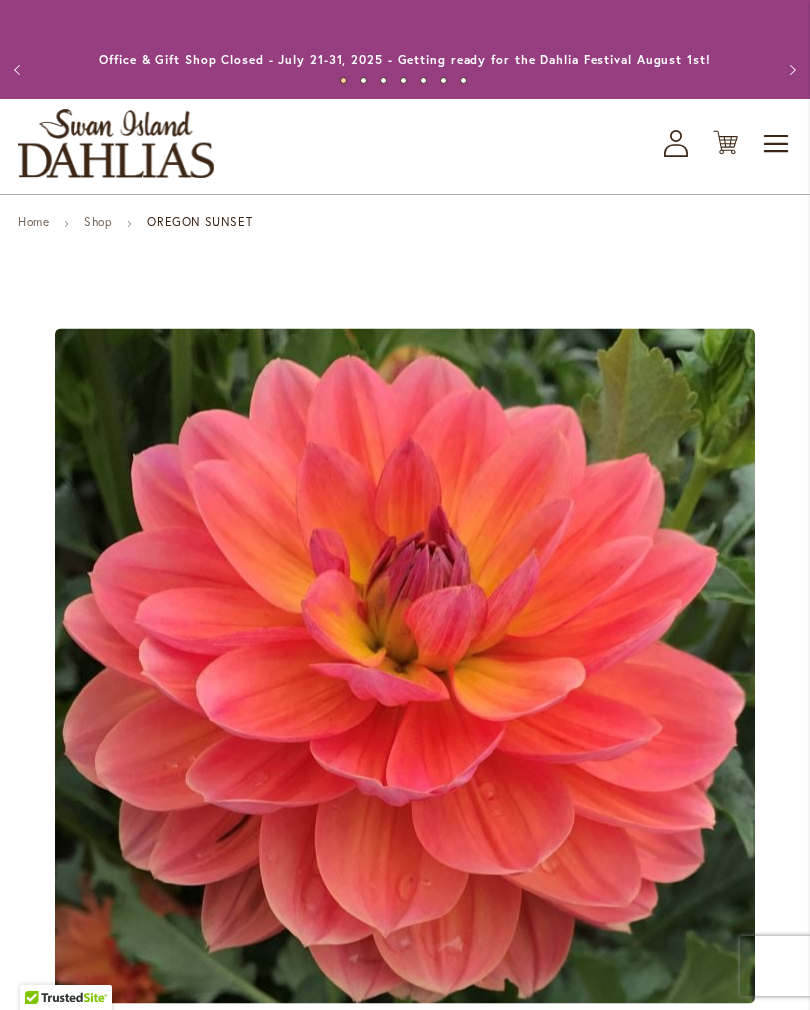 click on "Shop" at bounding box center (98, 221) 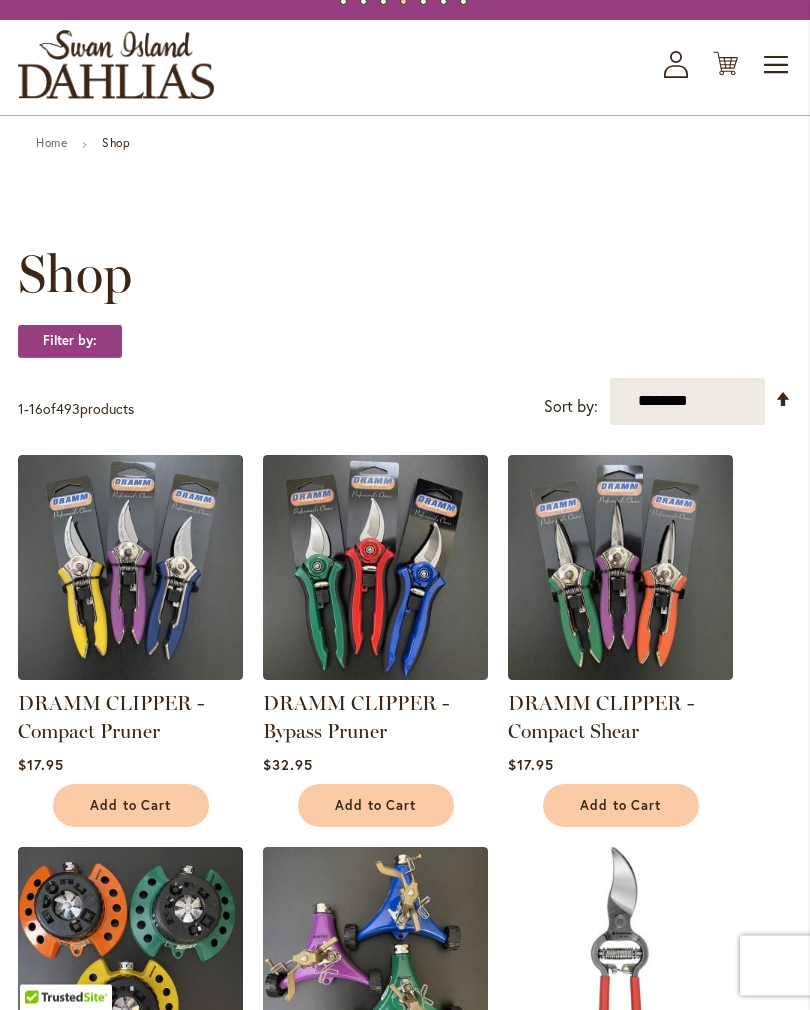 scroll, scrollTop: 0, scrollLeft: 0, axis: both 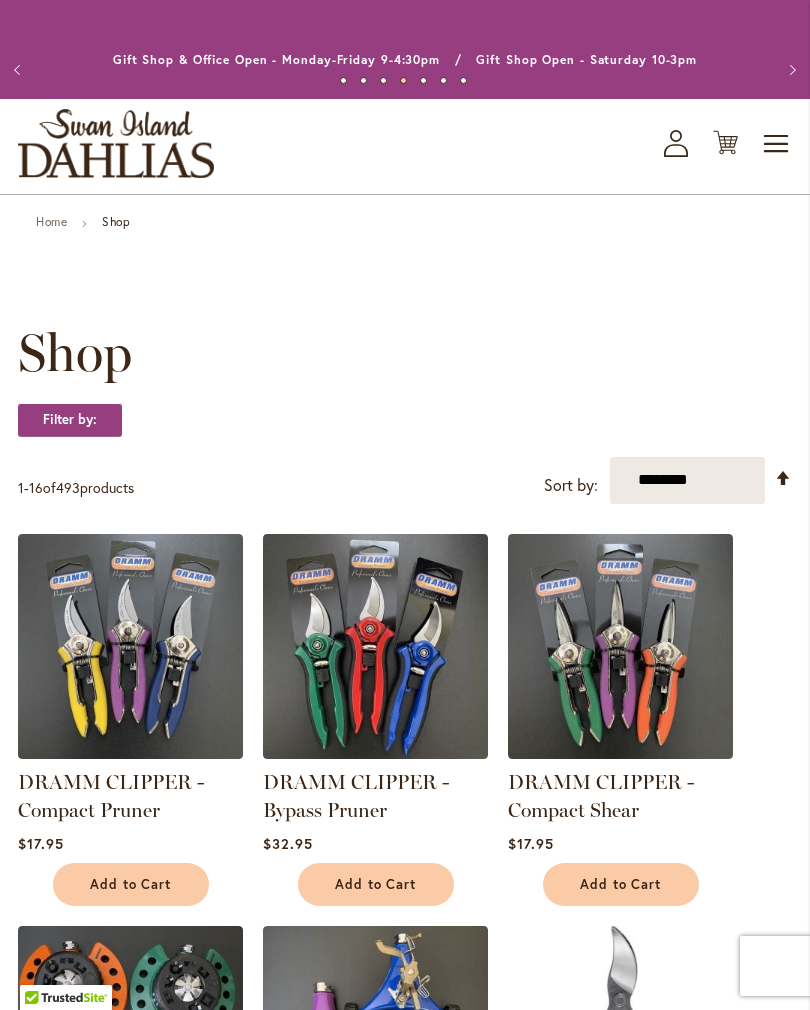 click on "Home" at bounding box center (51, 221) 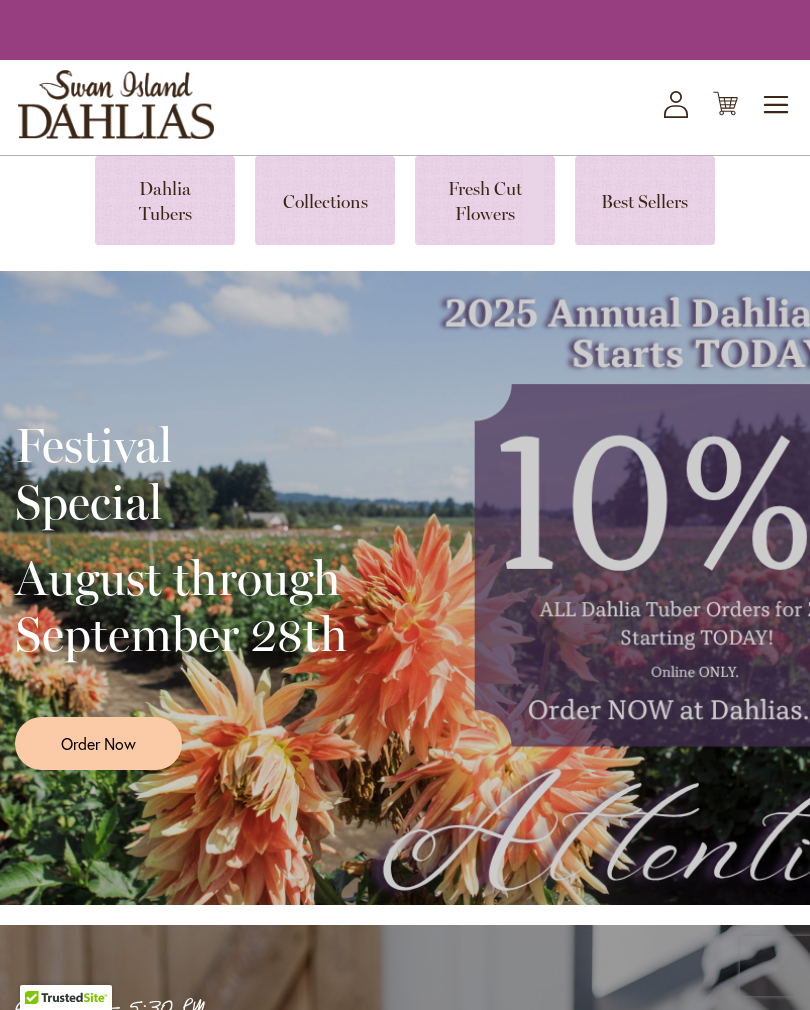 scroll, scrollTop: 0, scrollLeft: 0, axis: both 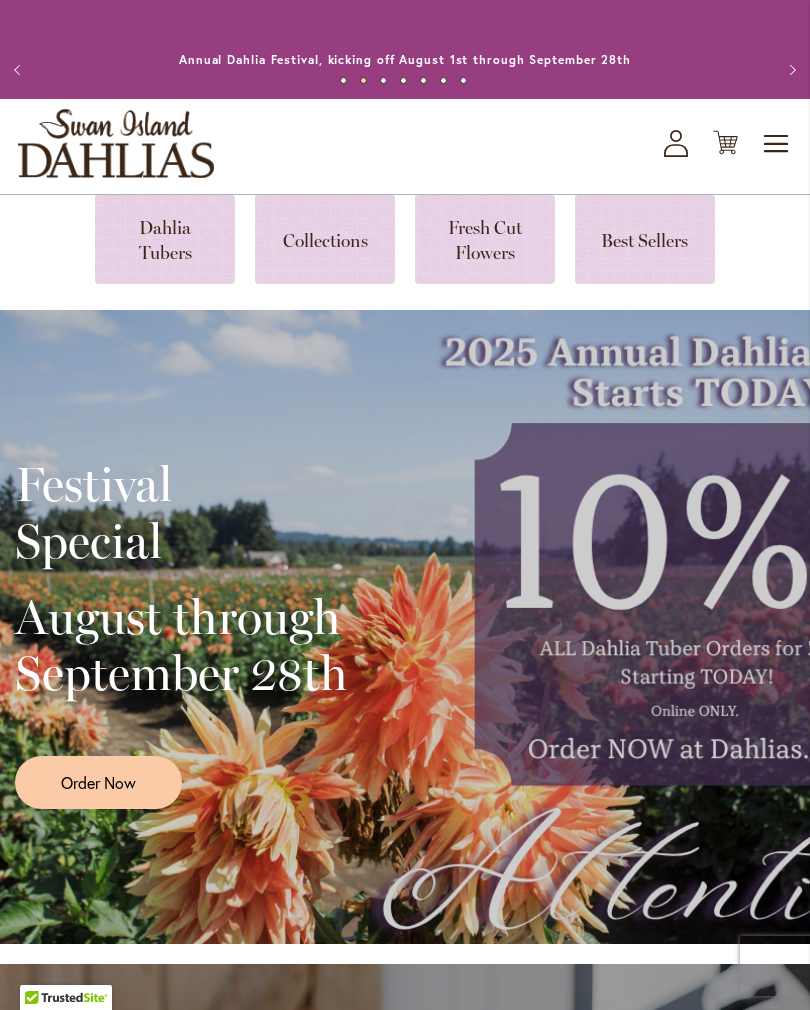 click at bounding box center (165, 239) 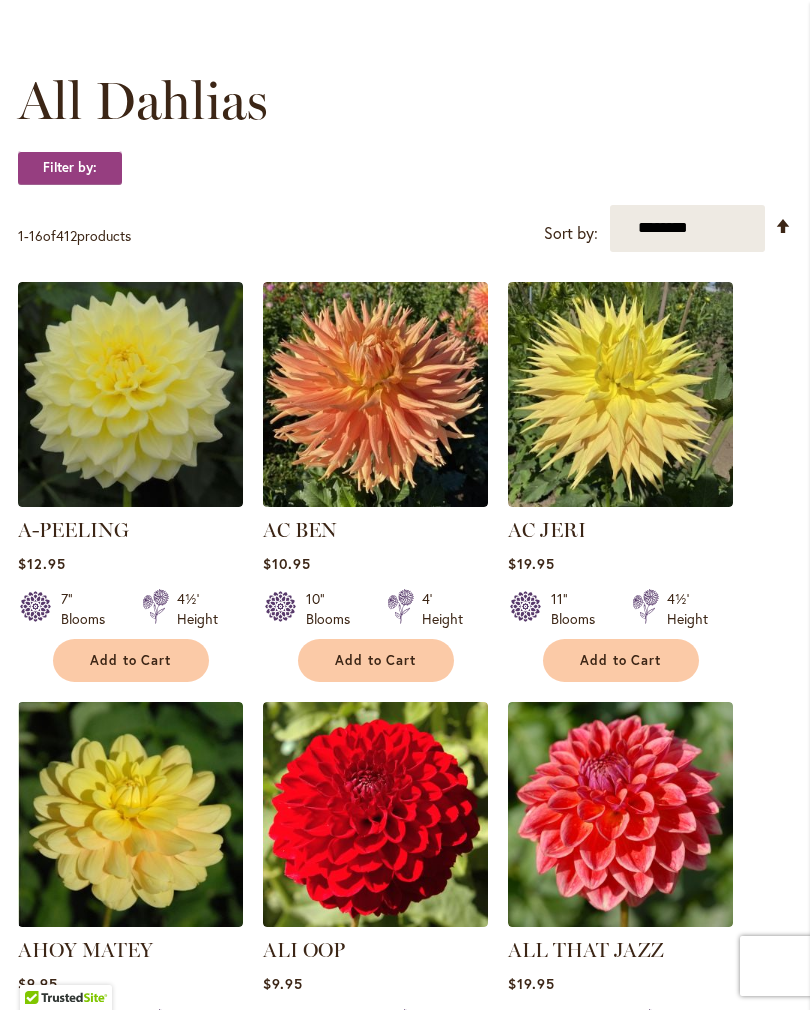 scroll, scrollTop: 536, scrollLeft: 0, axis: vertical 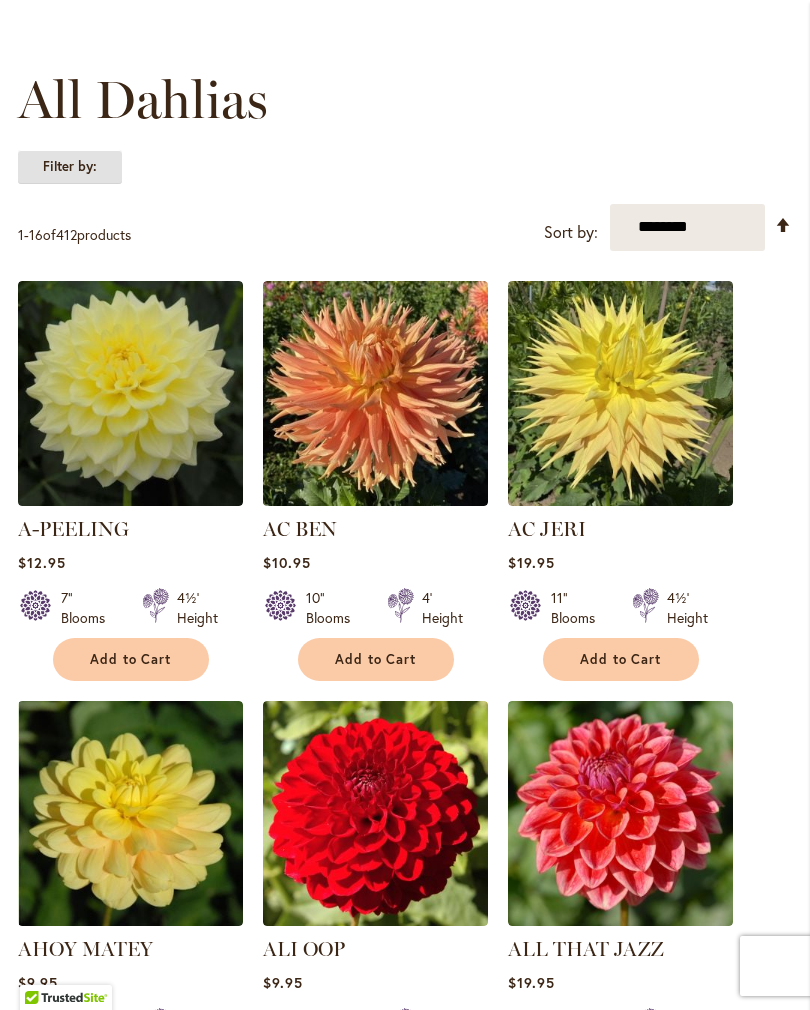 click on "Filter by:" at bounding box center (70, 167) 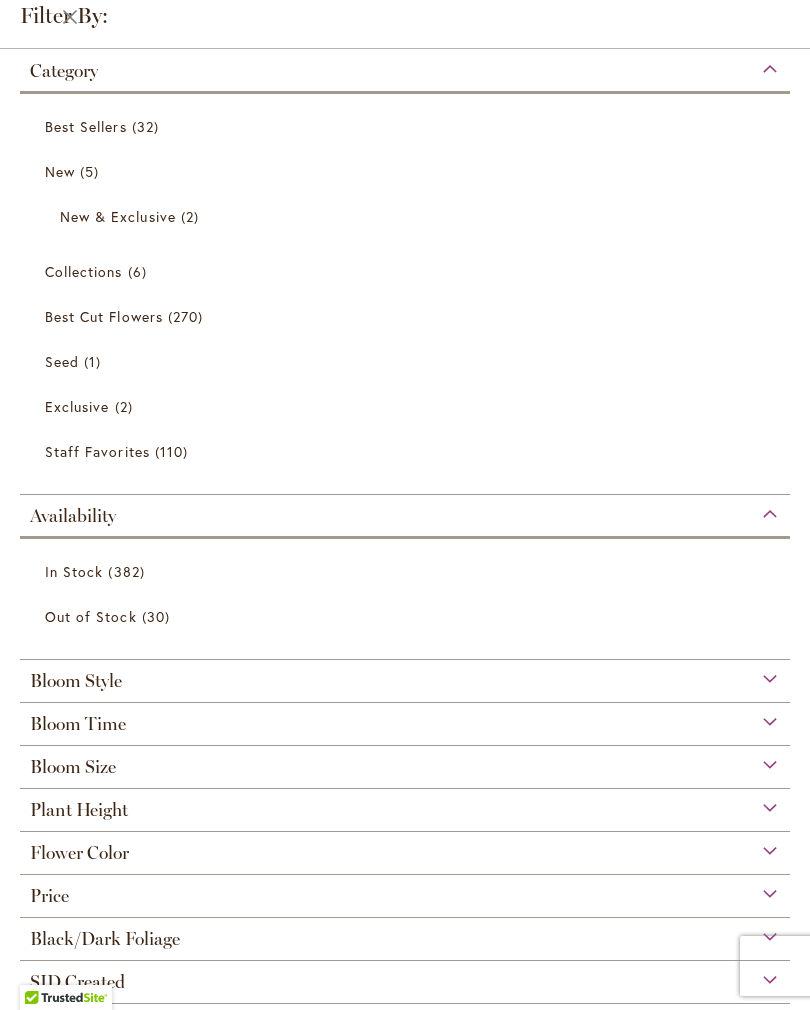 scroll, scrollTop: 99, scrollLeft: 0, axis: vertical 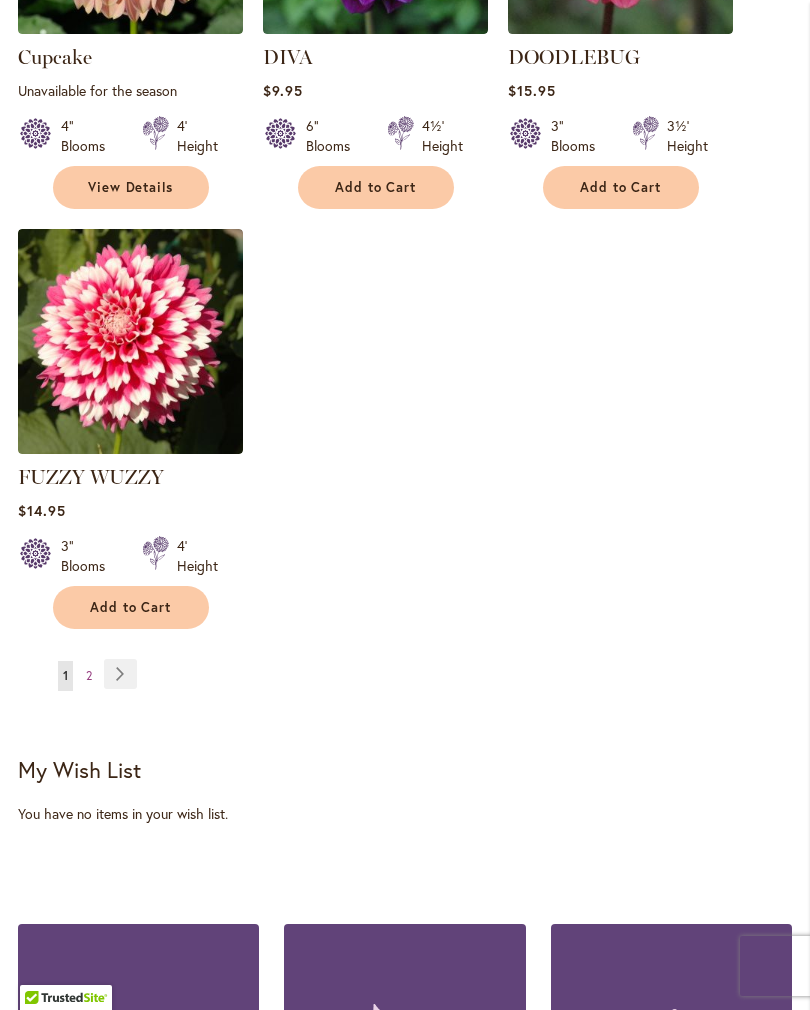 click on "Page
Next" at bounding box center (120, 674) 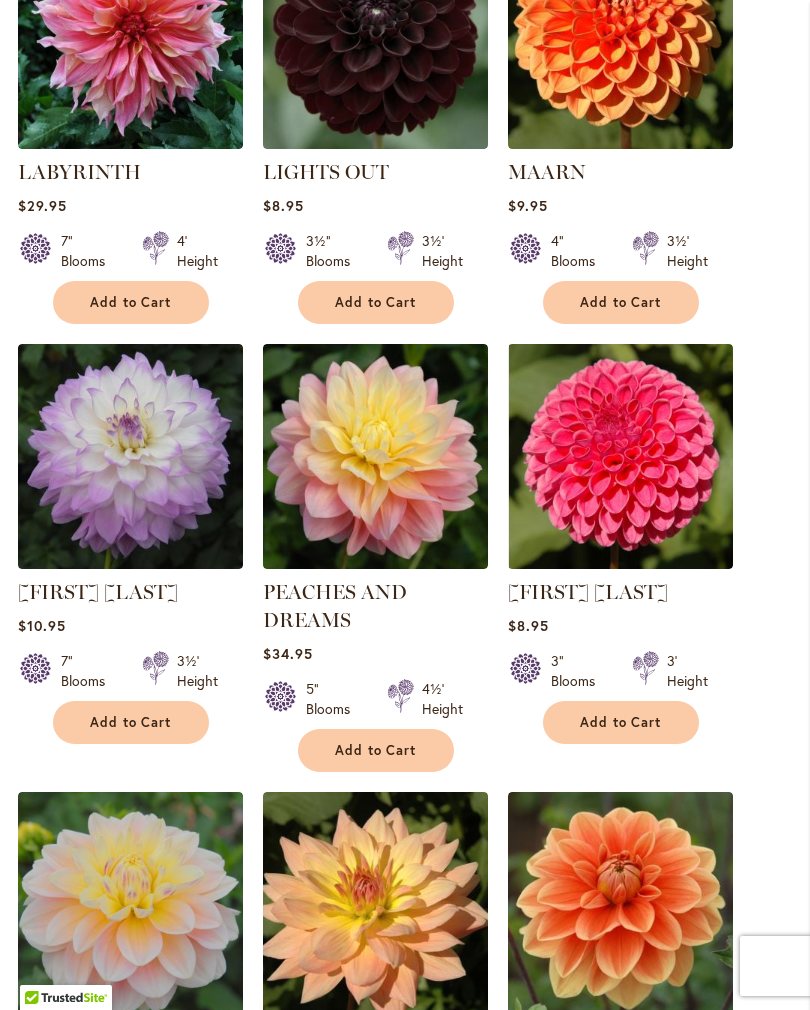 scroll, scrollTop: 1567, scrollLeft: 0, axis: vertical 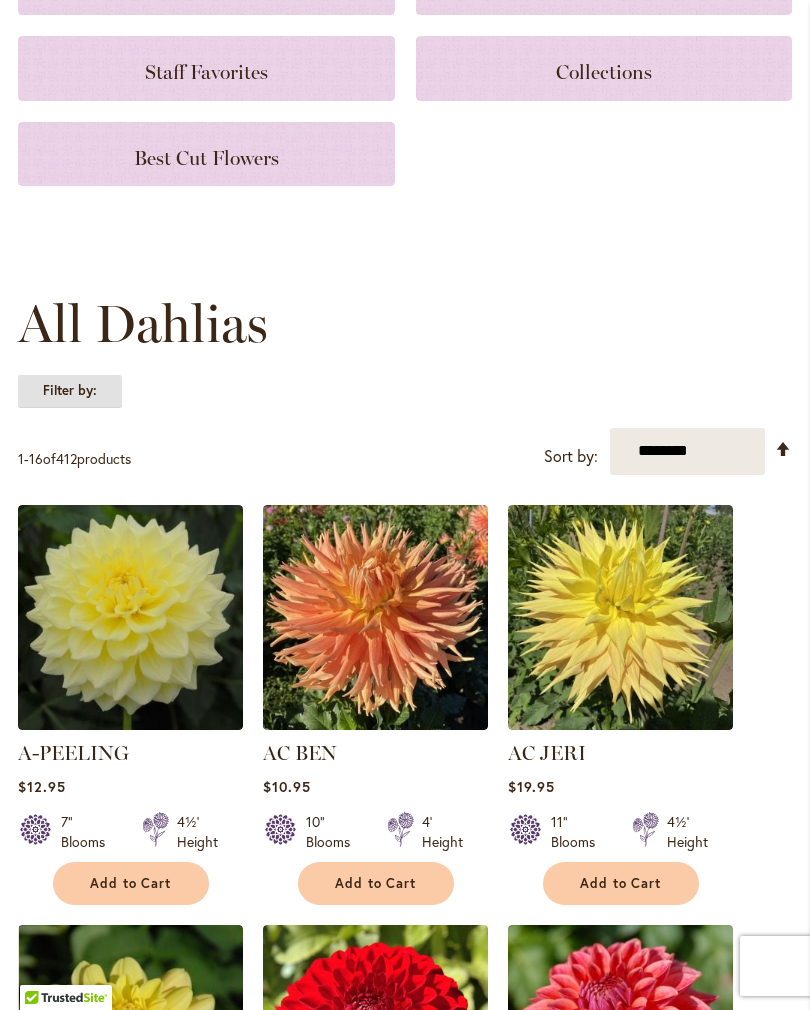click on "Filter by:" at bounding box center [70, 391] 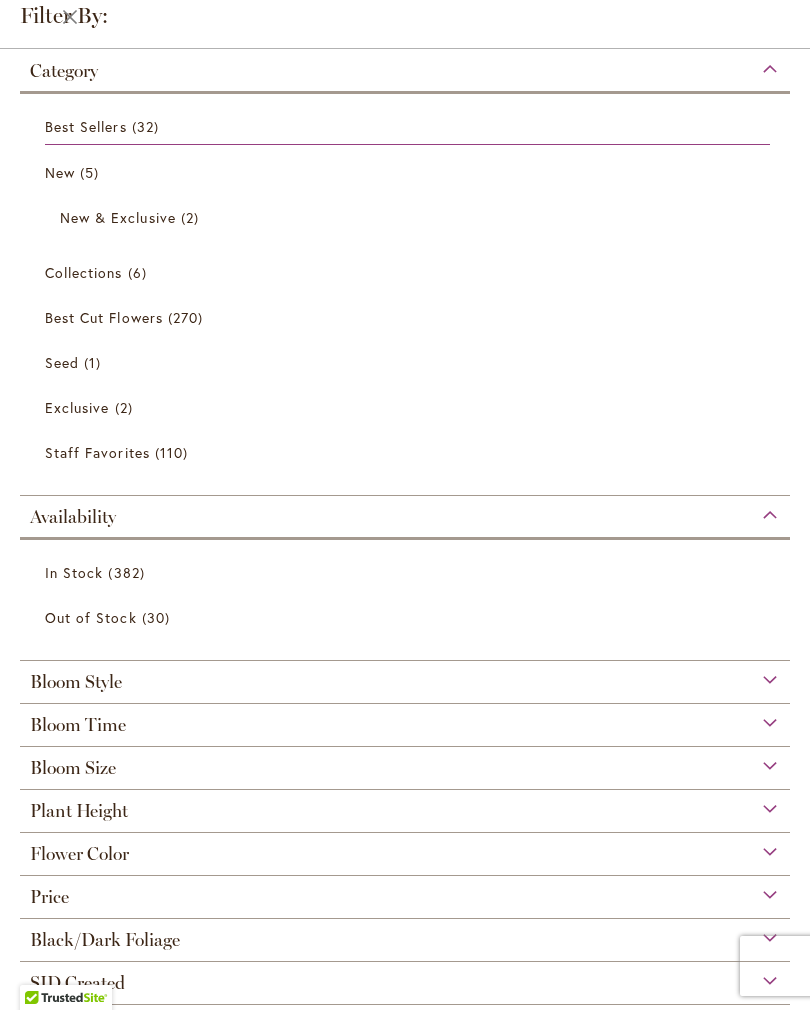 scroll, scrollTop: 99, scrollLeft: 0, axis: vertical 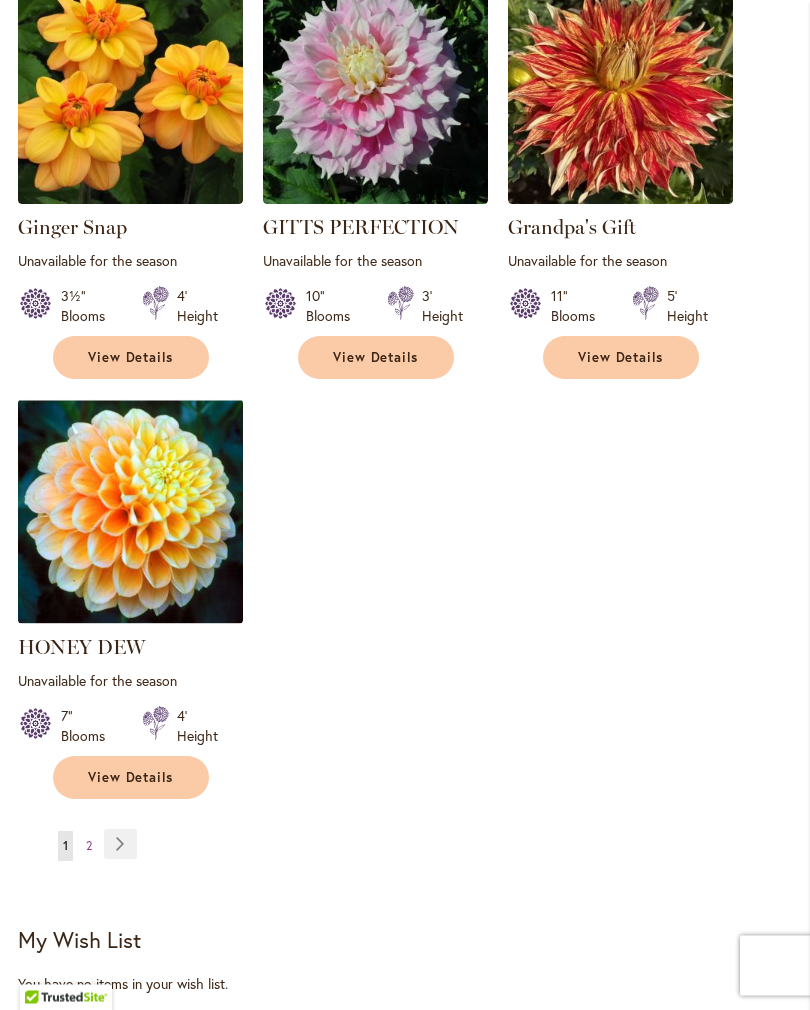 click on "Page
Next" at bounding box center [120, 845] 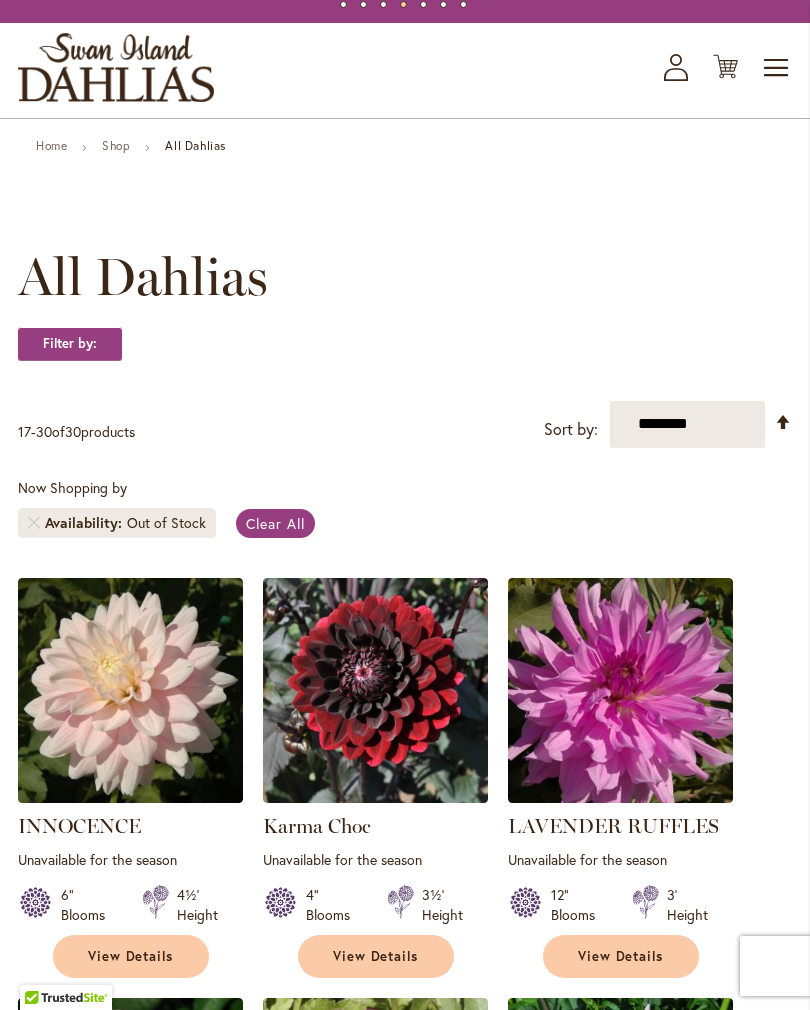 scroll, scrollTop: 75, scrollLeft: 0, axis: vertical 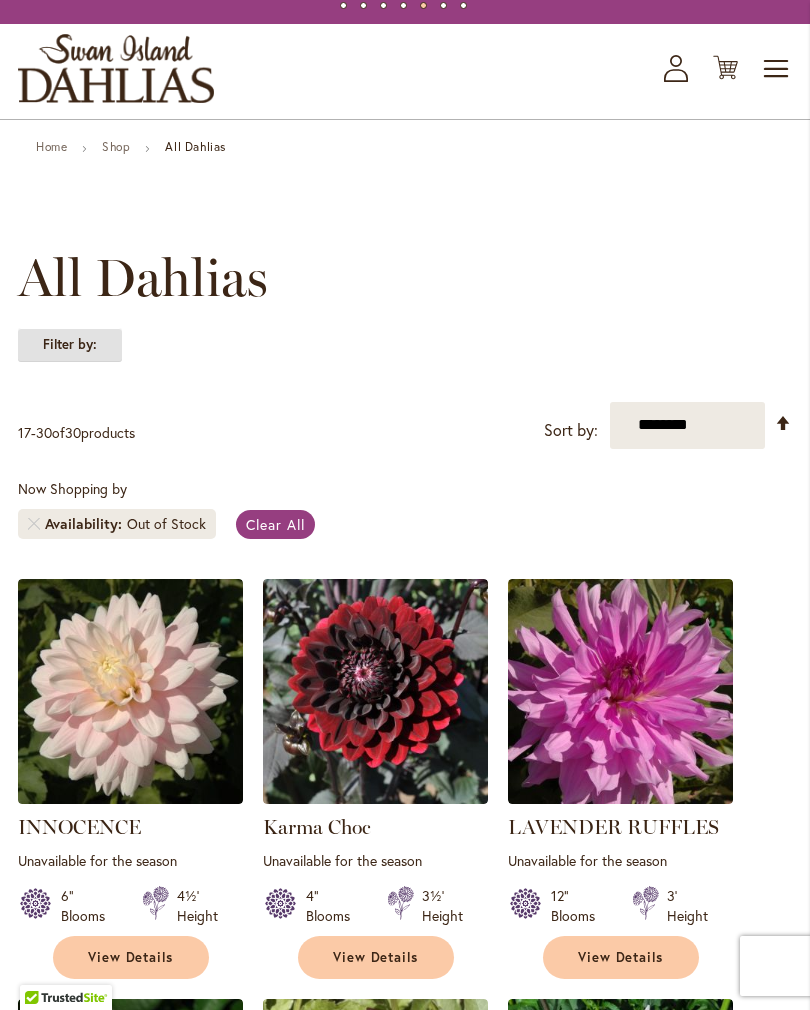 click on "Filter by:" at bounding box center [70, 345] 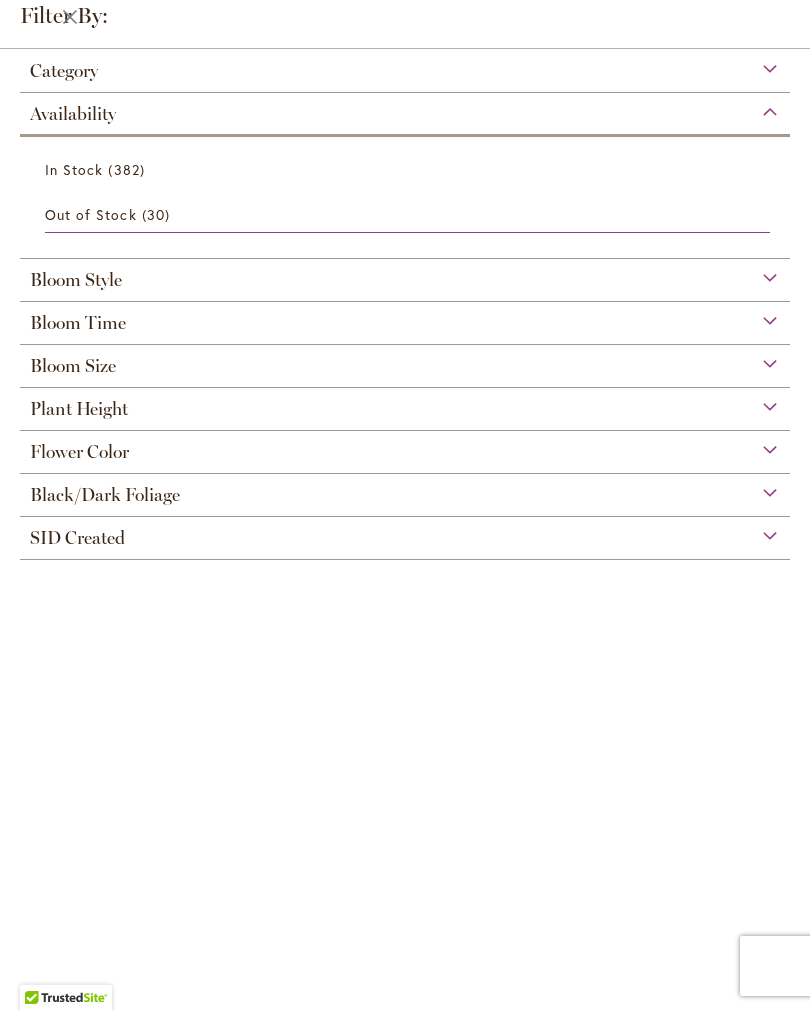 scroll, scrollTop: 0, scrollLeft: 0, axis: both 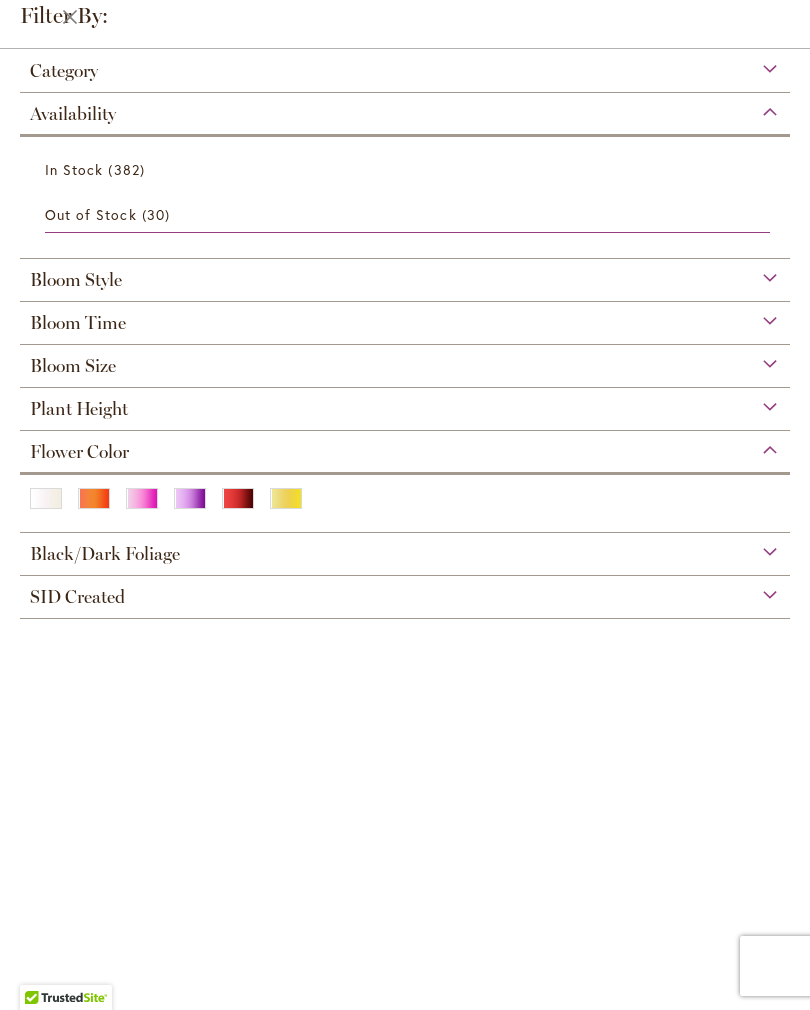 click at bounding box center (238, 498) 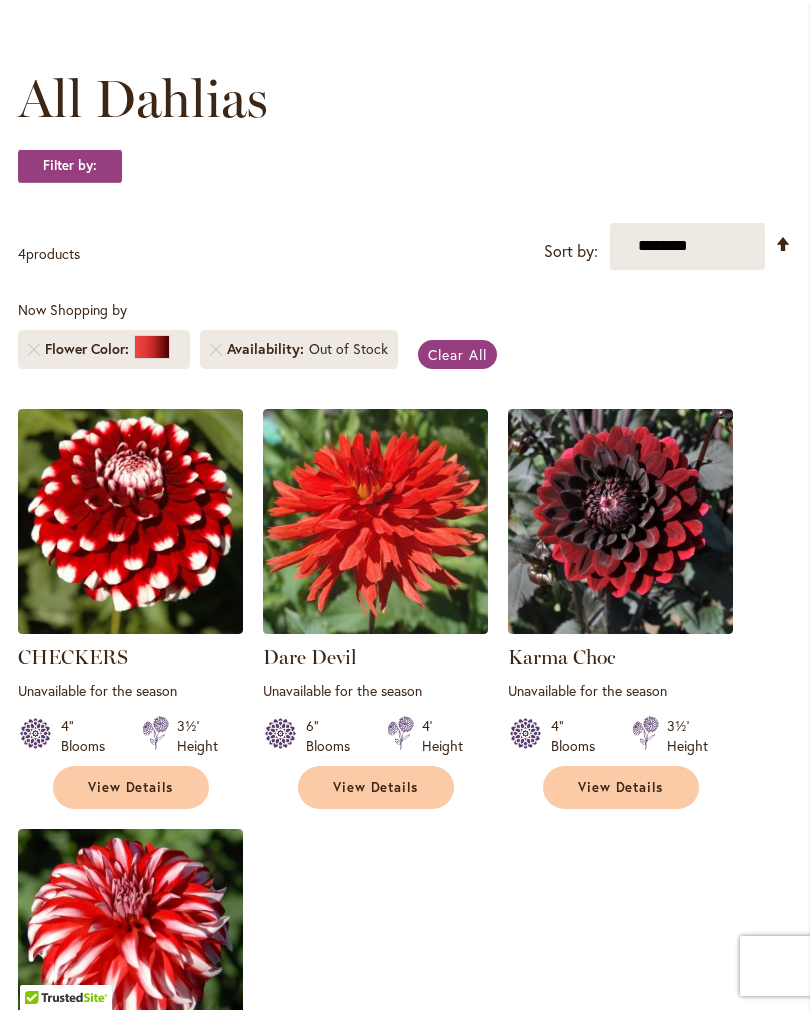 scroll, scrollTop: 252, scrollLeft: 0, axis: vertical 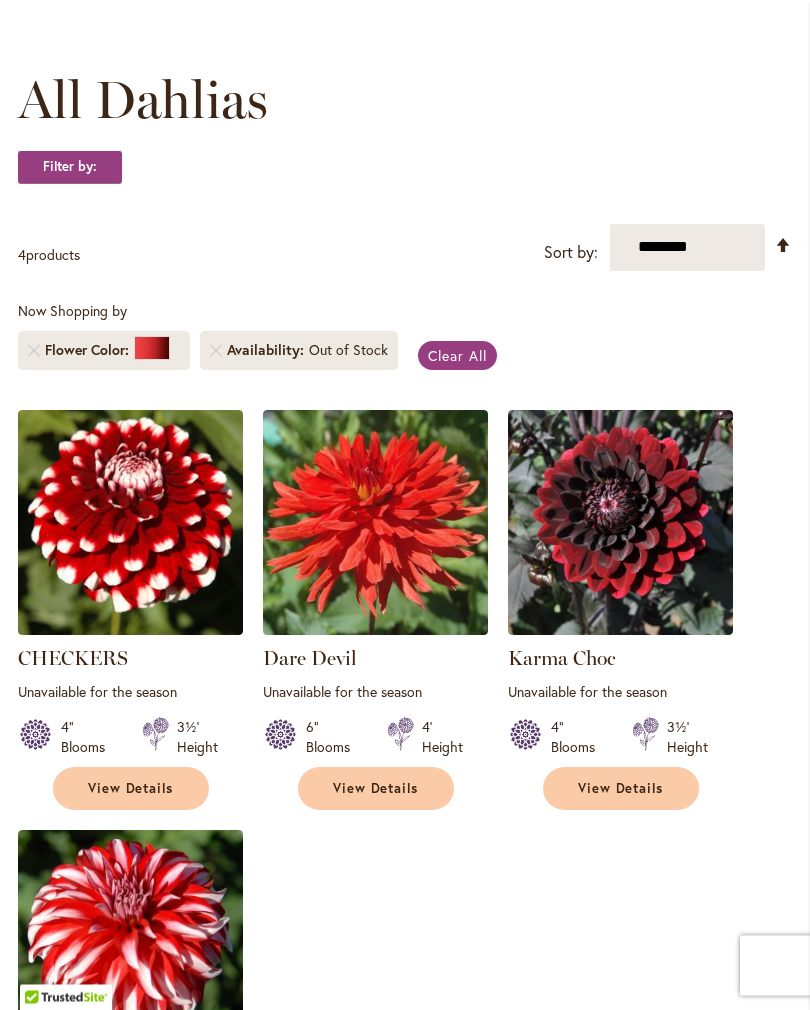 click at bounding box center [216, 351] 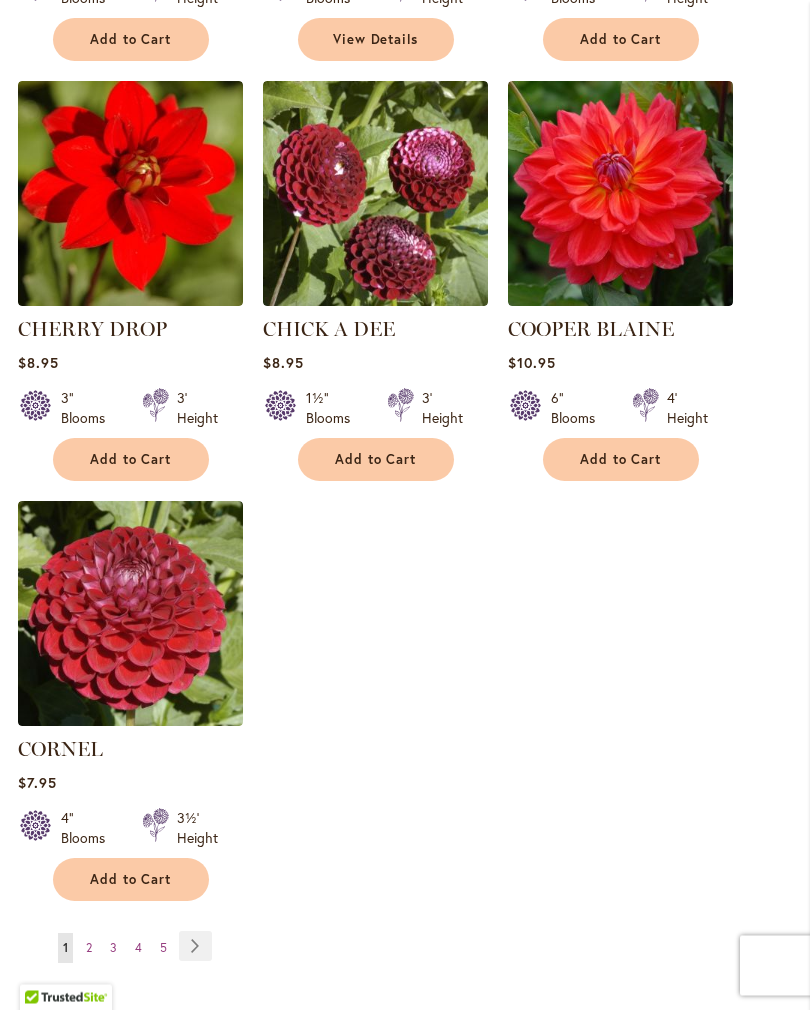 scroll, scrollTop: 2262, scrollLeft: 0, axis: vertical 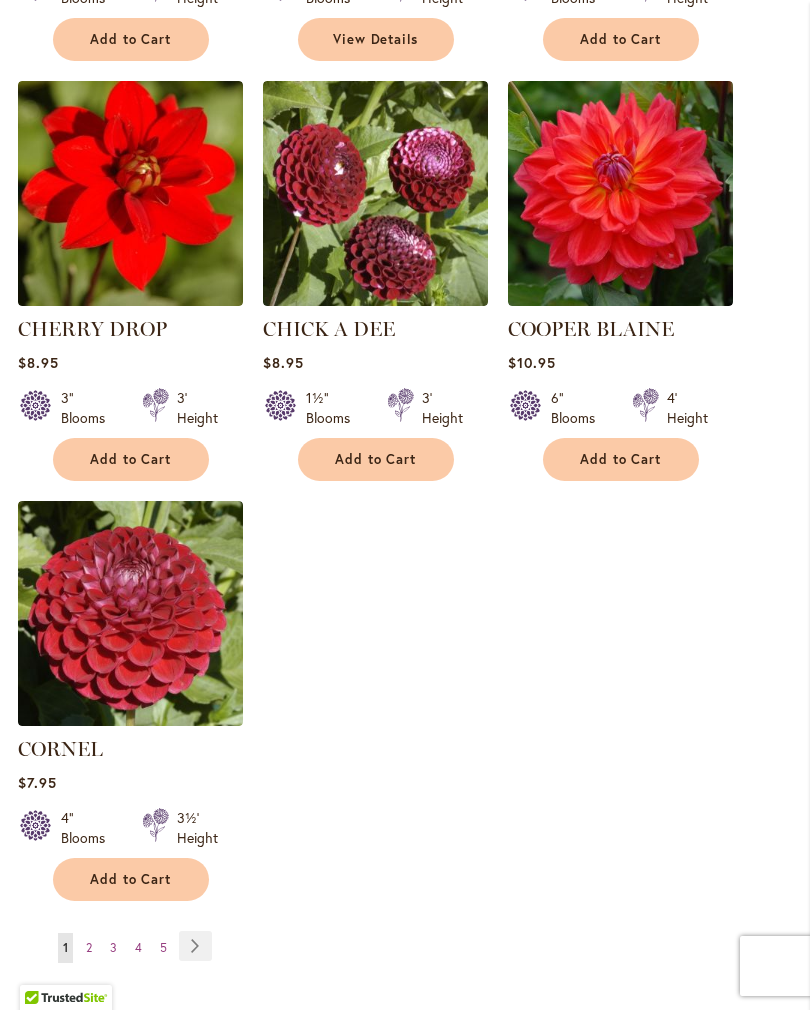 click on "Page
Next" at bounding box center (195, 946) 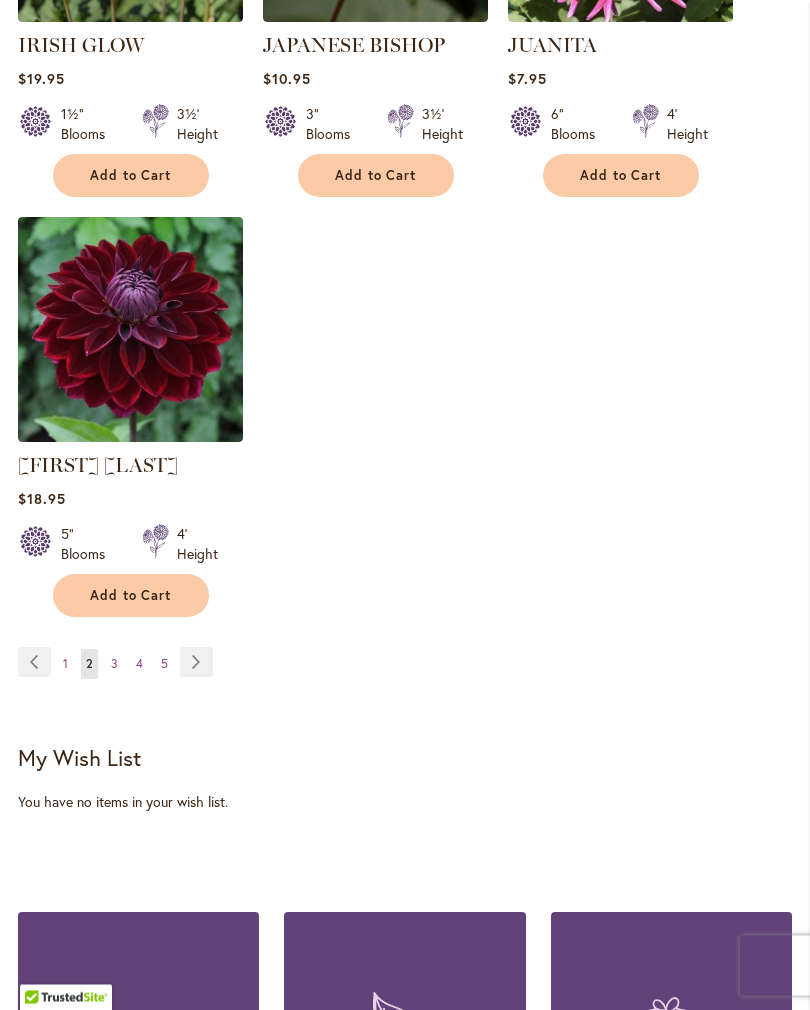 scroll, scrollTop: 2576, scrollLeft: 0, axis: vertical 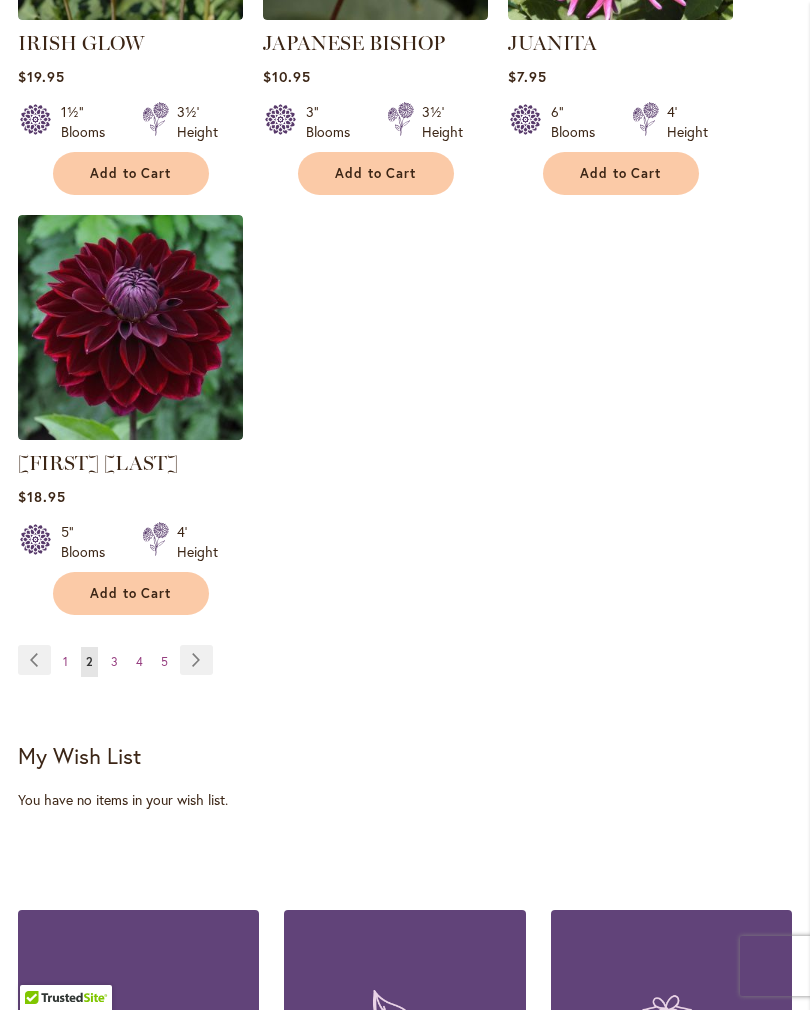 click on "Page
Next" at bounding box center (196, 660) 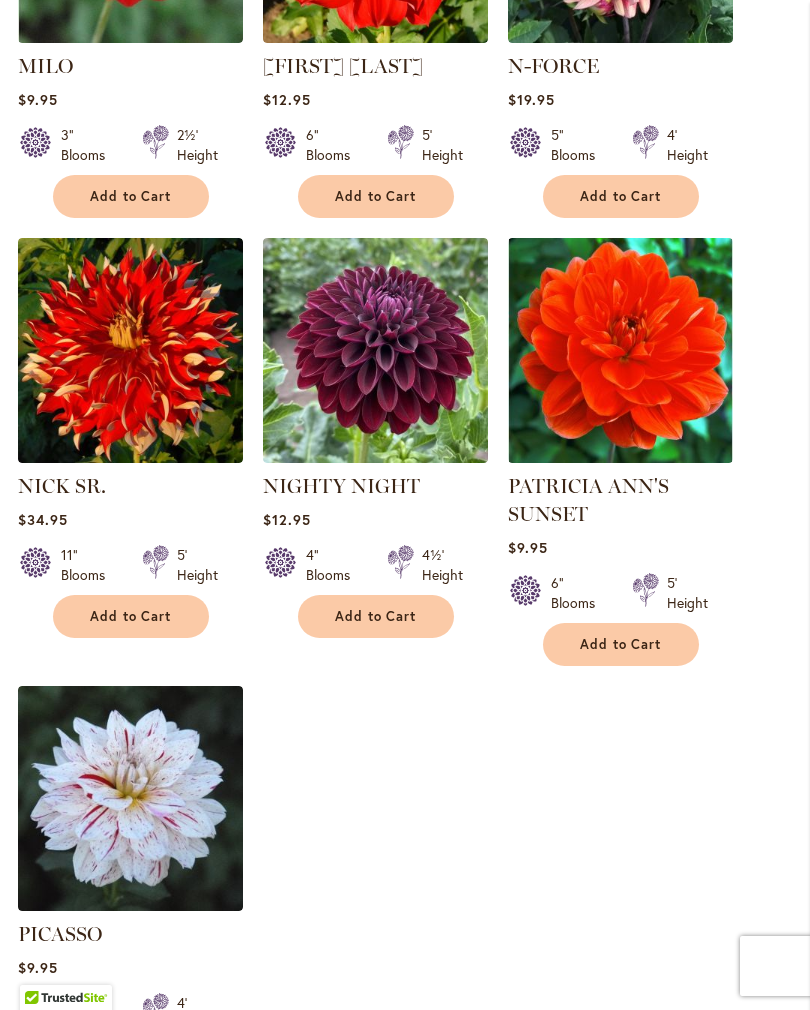 scroll, scrollTop: 2104, scrollLeft: 0, axis: vertical 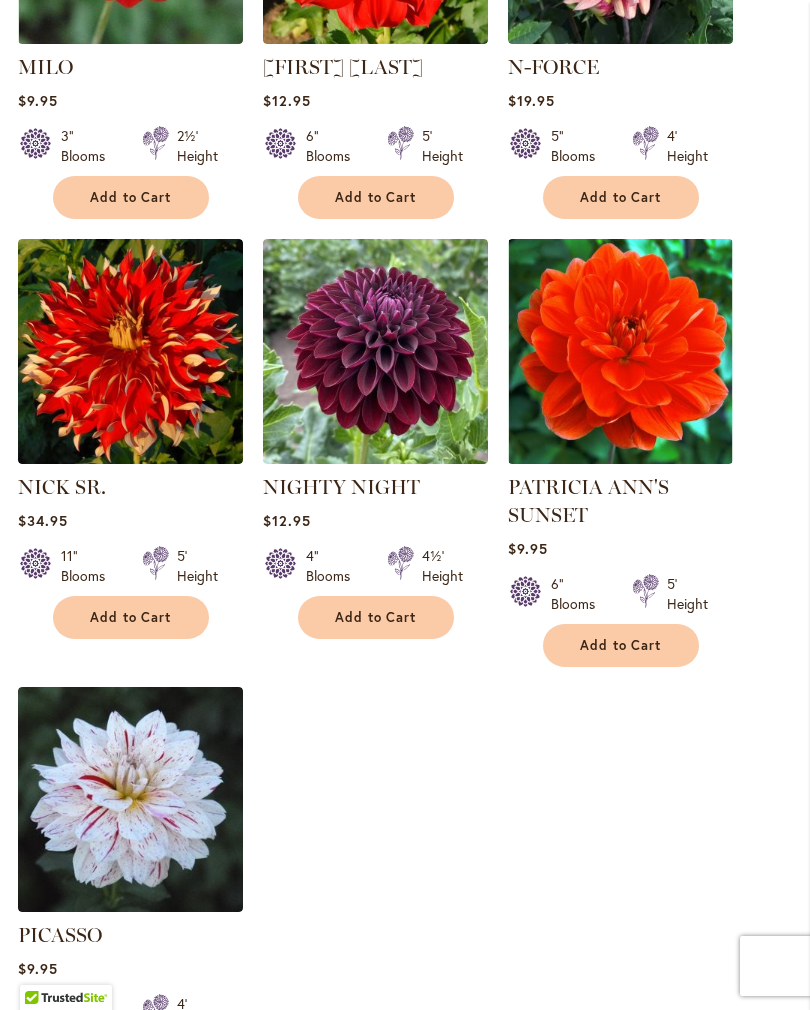 click at bounding box center [620, 351] 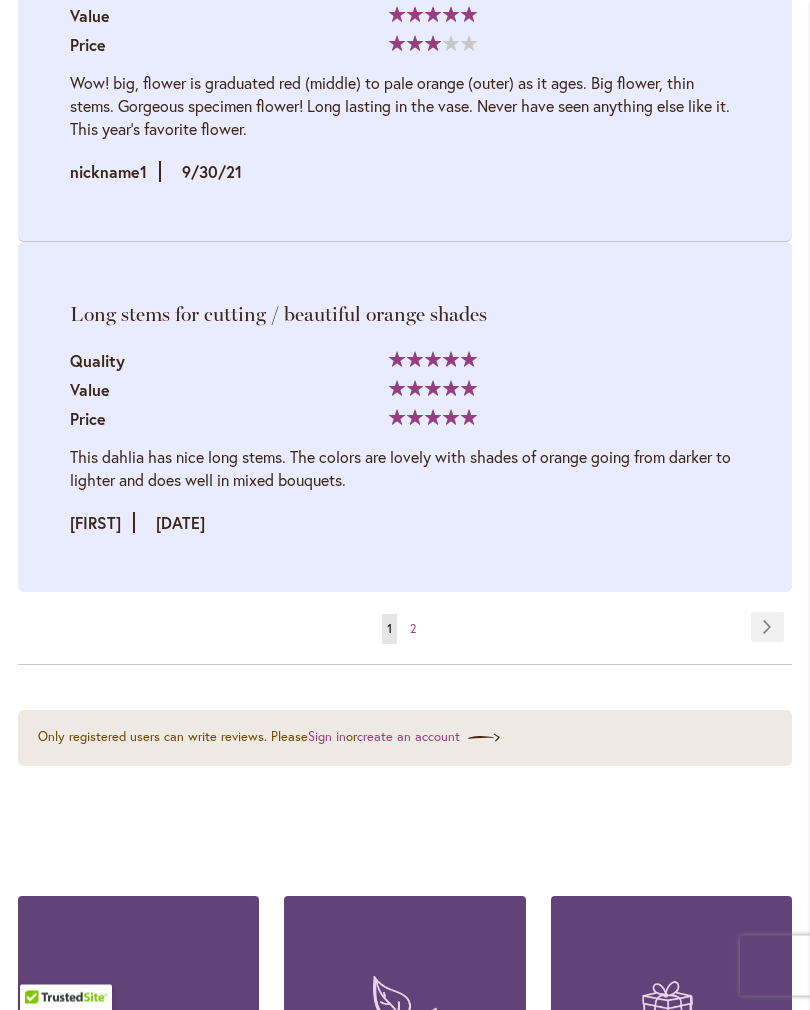 scroll, scrollTop: 6119, scrollLeft: 0, axis: vertical 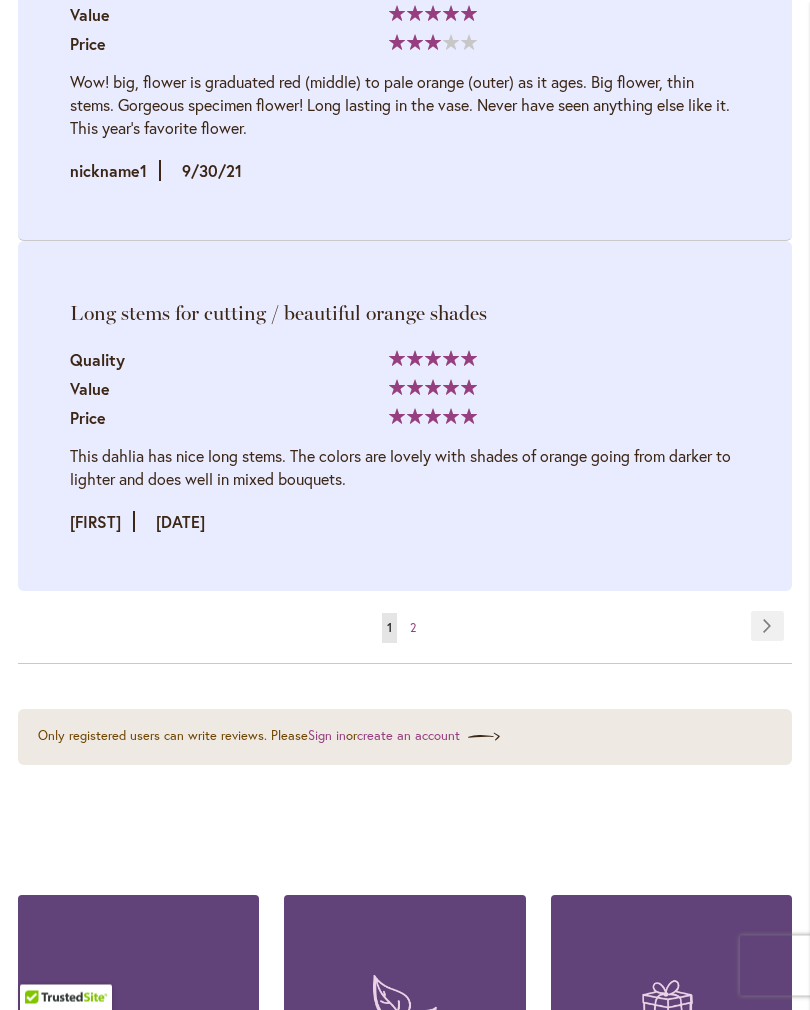 click on "Page
Next" at bounding box center [767, 627] 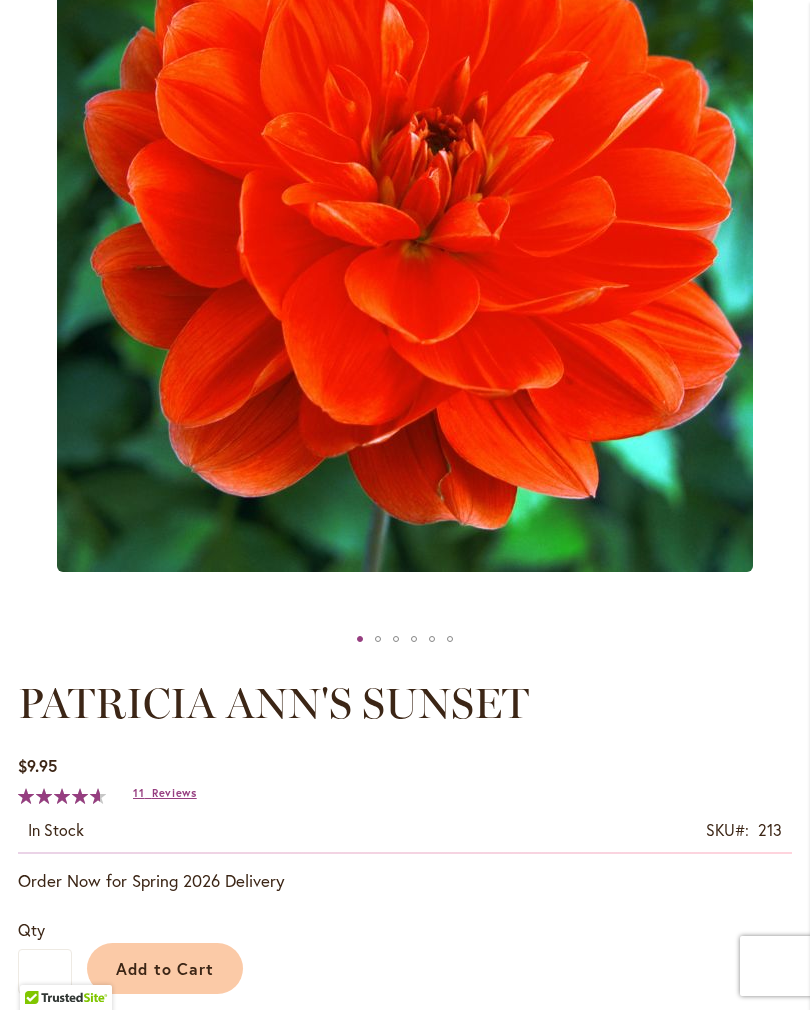 scroll, scrollTop: 437, scrollLeft: 0, axis: vertical 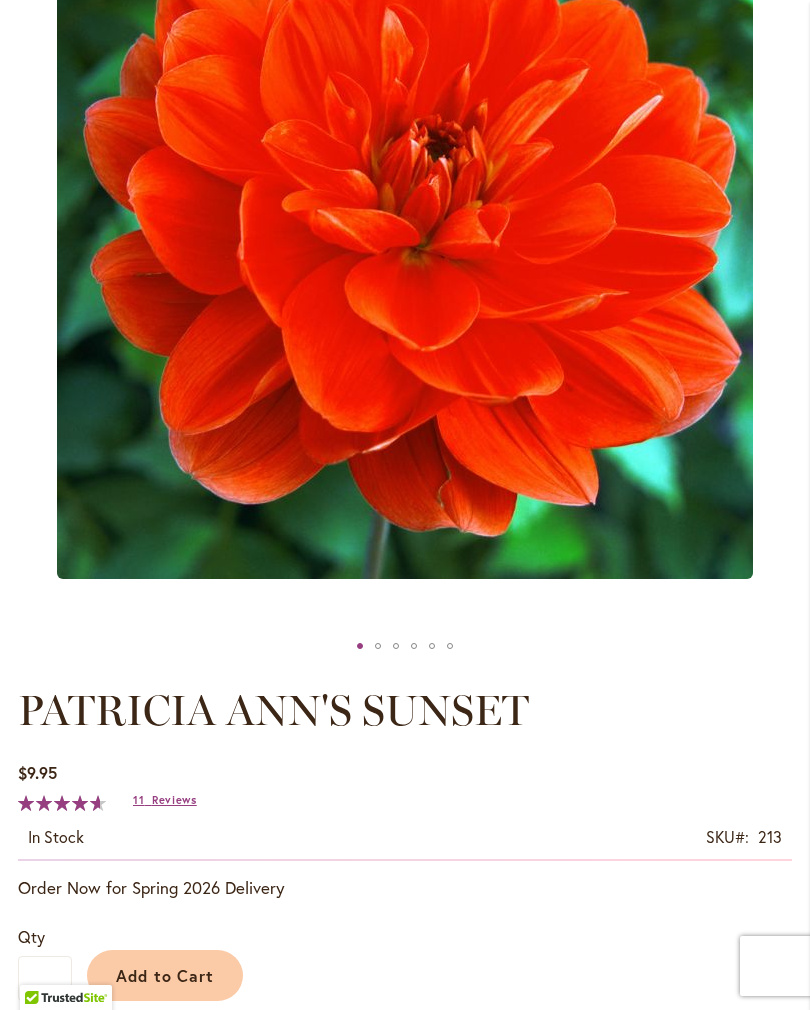 click at bounding box center (378, 646) 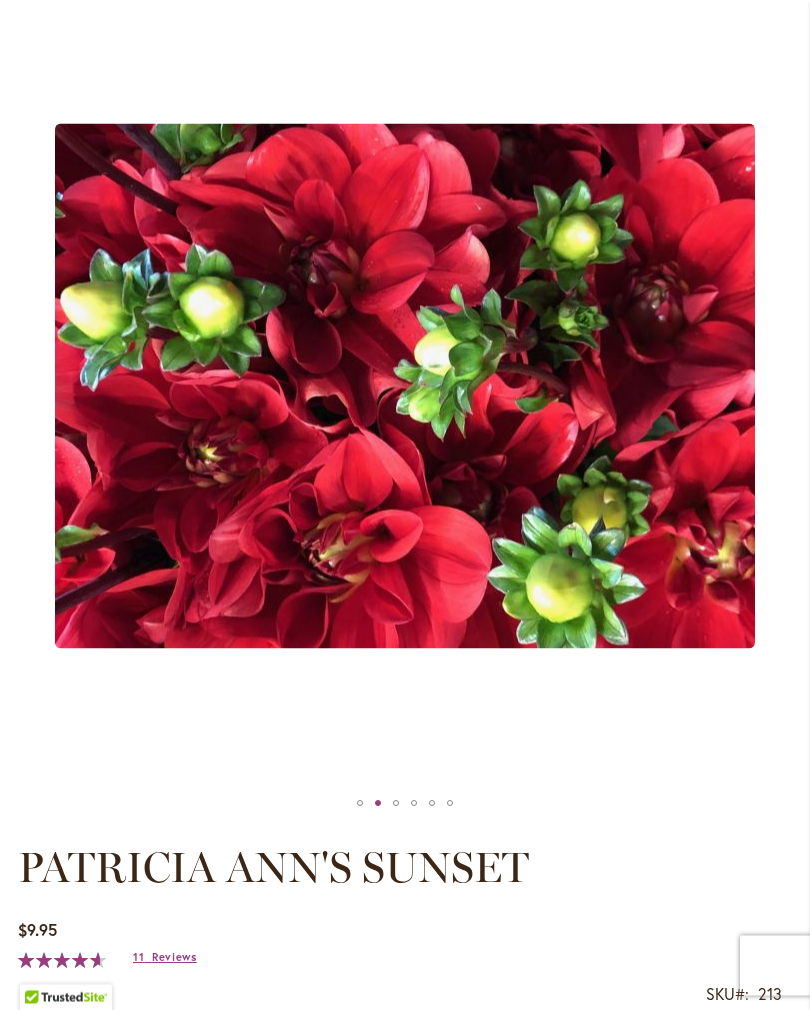 scroll, scrollTop: 250, scrollLeft: 0, axis: vertical 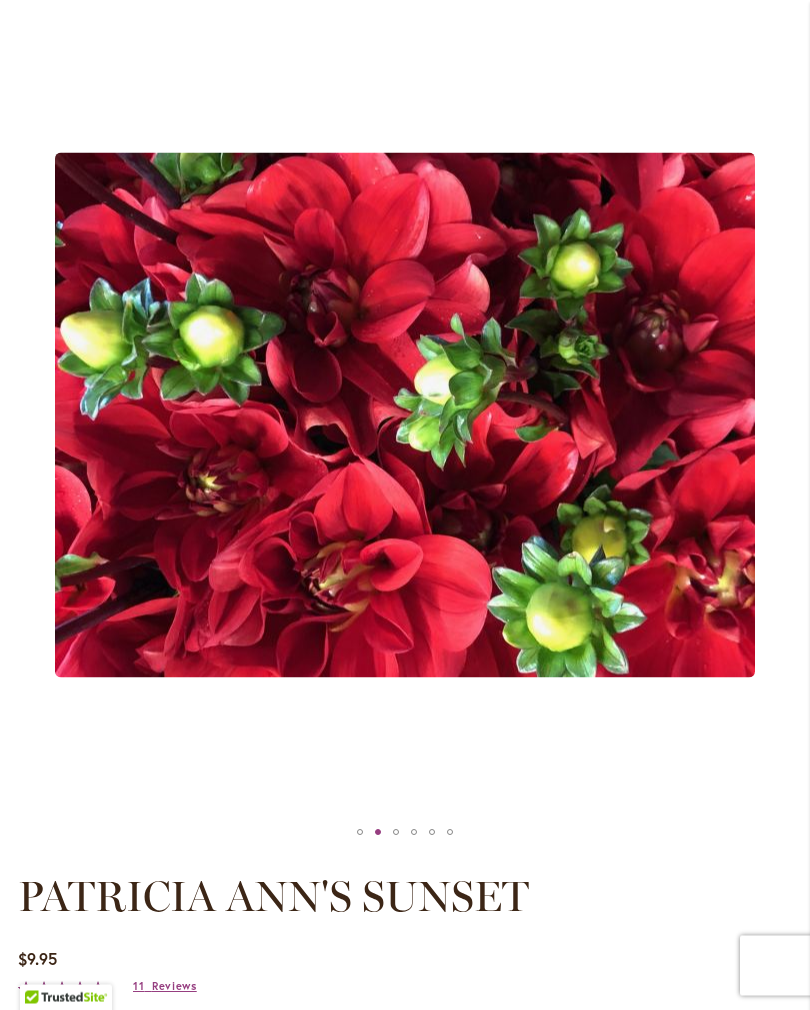 click at bounding box center (396, 833) 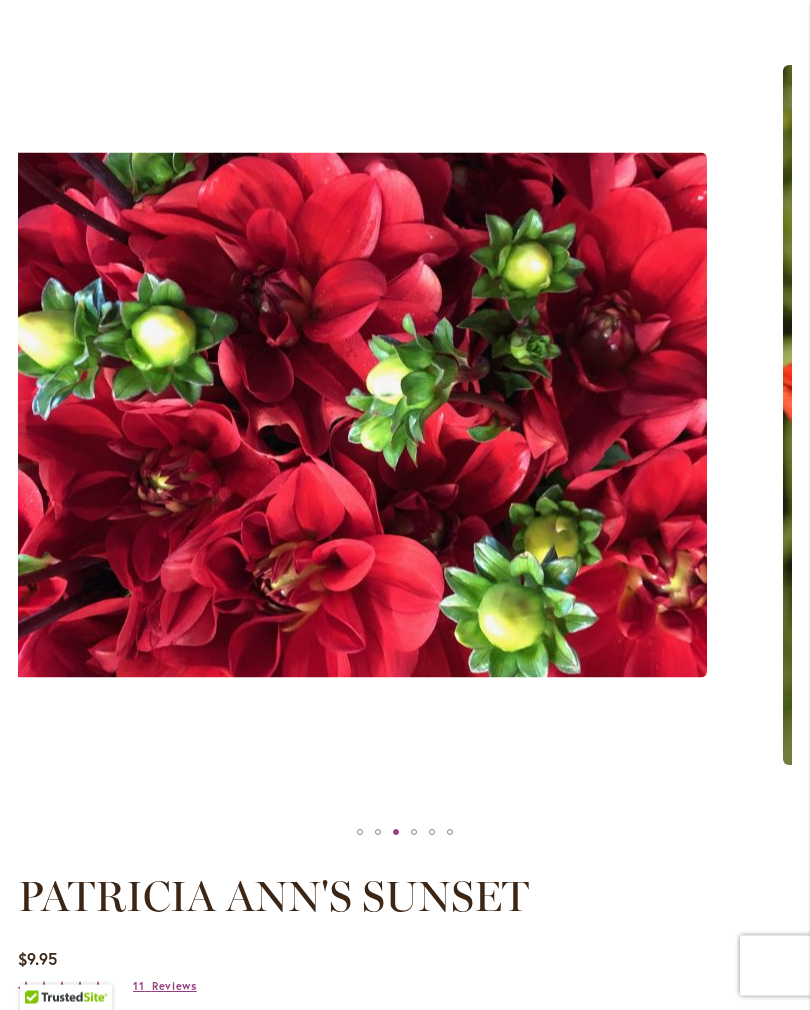 scroll, scrollTop: 251, scrollLeft: 0, axis: vertical 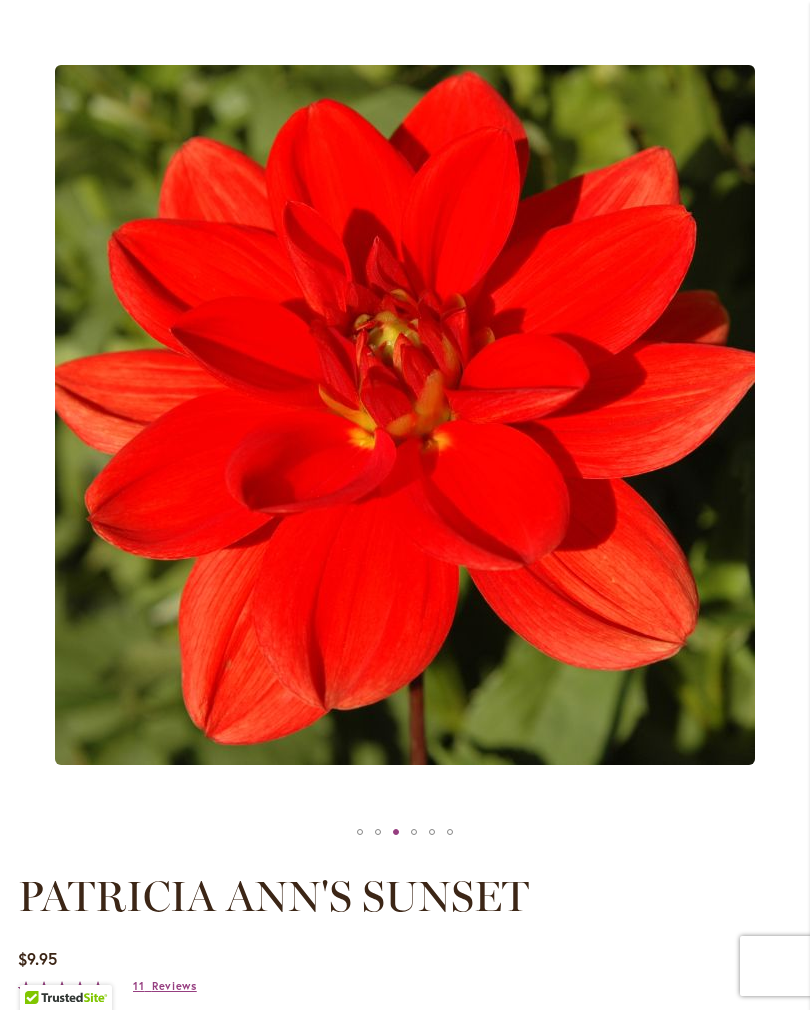 click at bounding box center [414, 832] 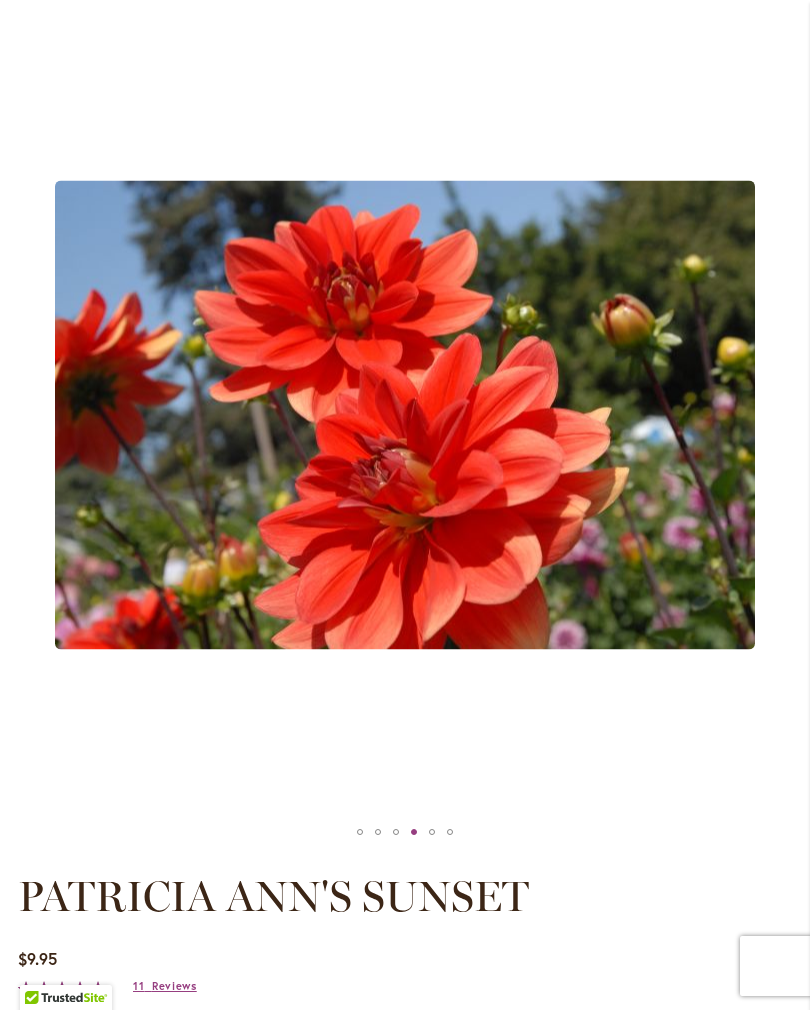 click at bounding box center [432, 832] 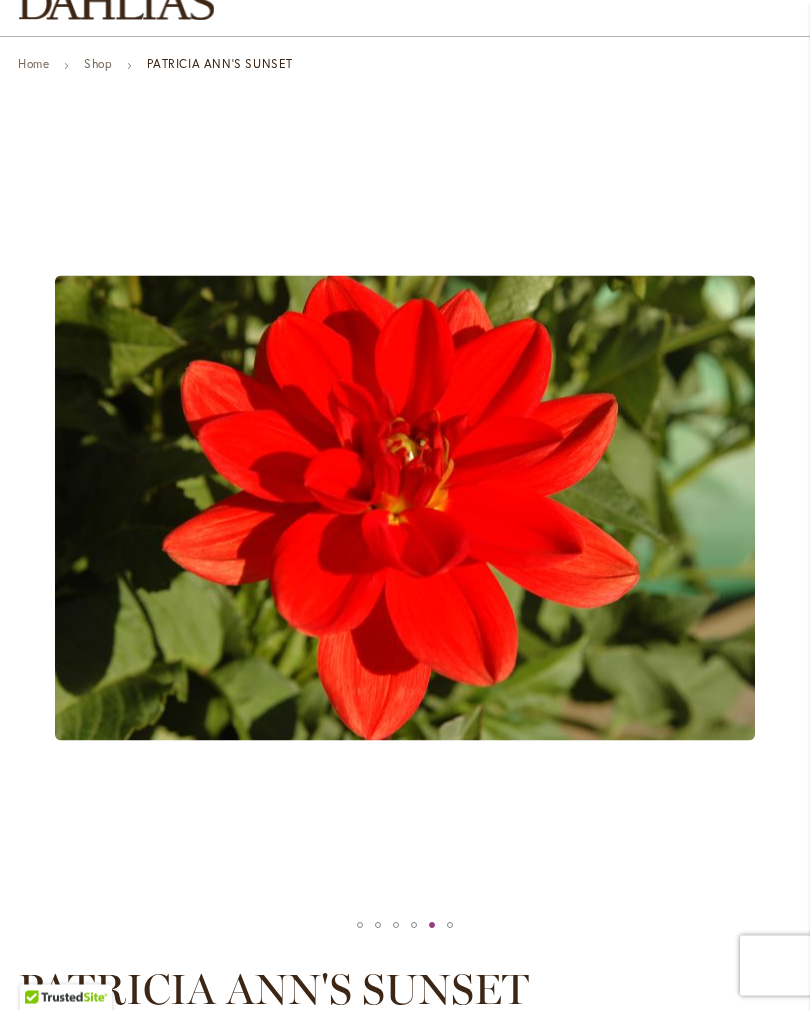 scroll, scrollTop: 0, scrollLeft: 0, axis: both 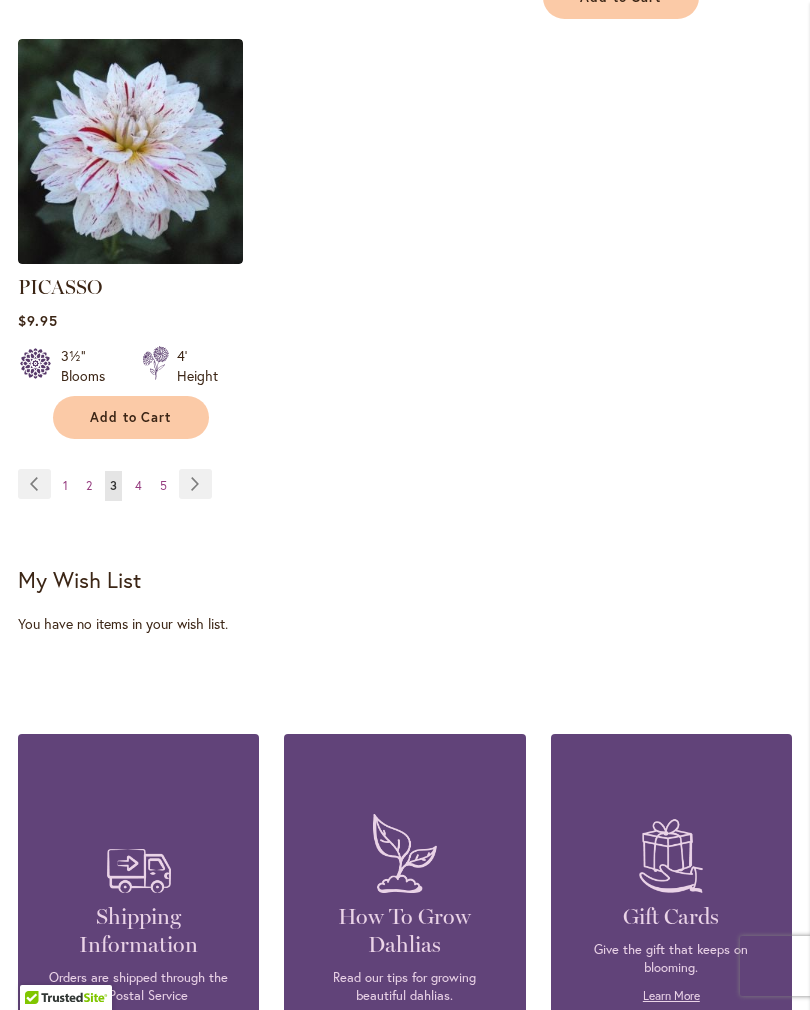 click on "Page
Next" at bounding box center (195, 484) 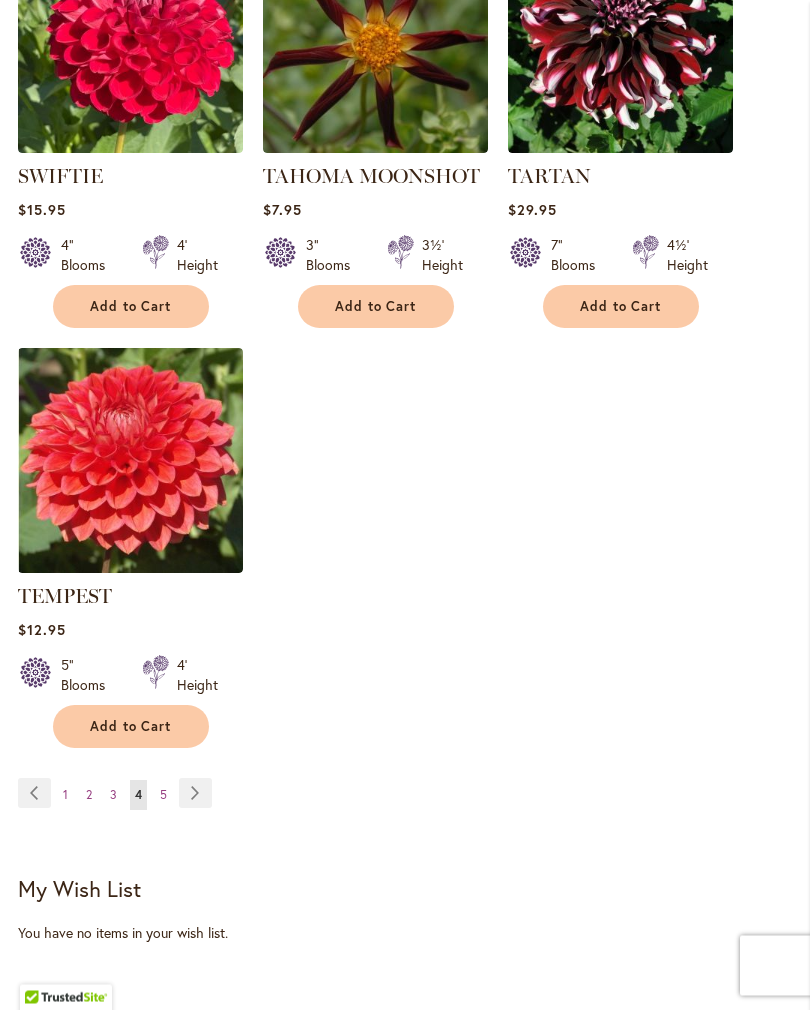 scroll, scrollTop: 2415, scrollLeft: 0, axis: vertical 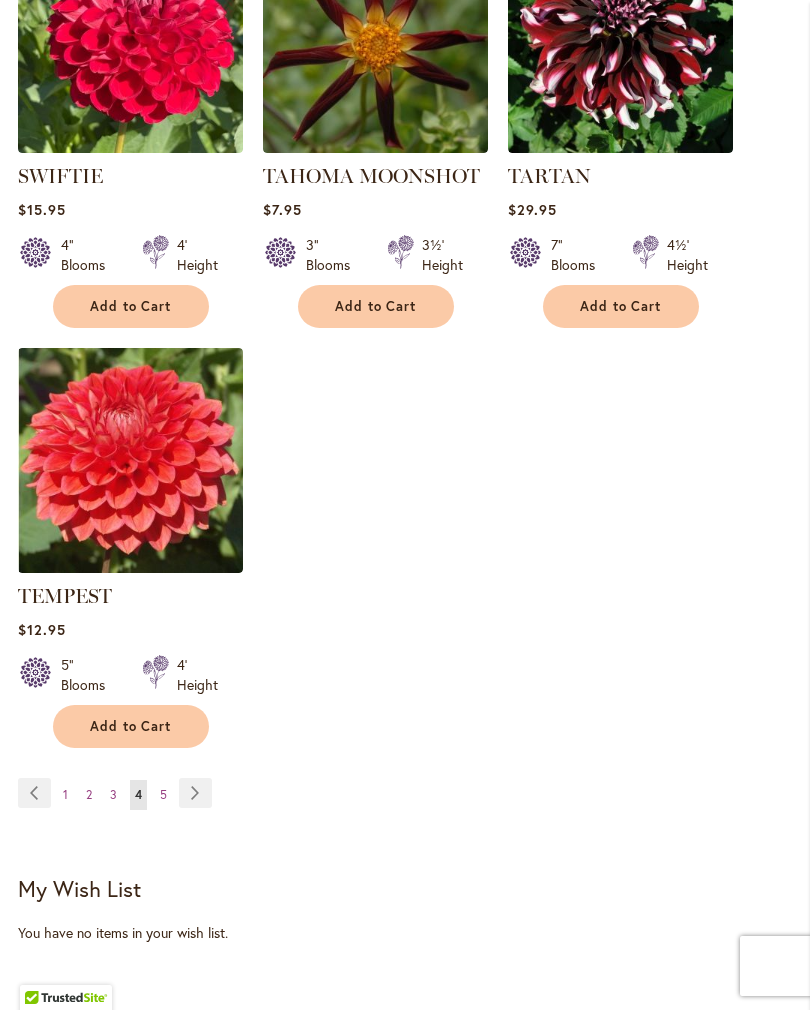 click on "Page
Next" at bounding box center [195, 793] 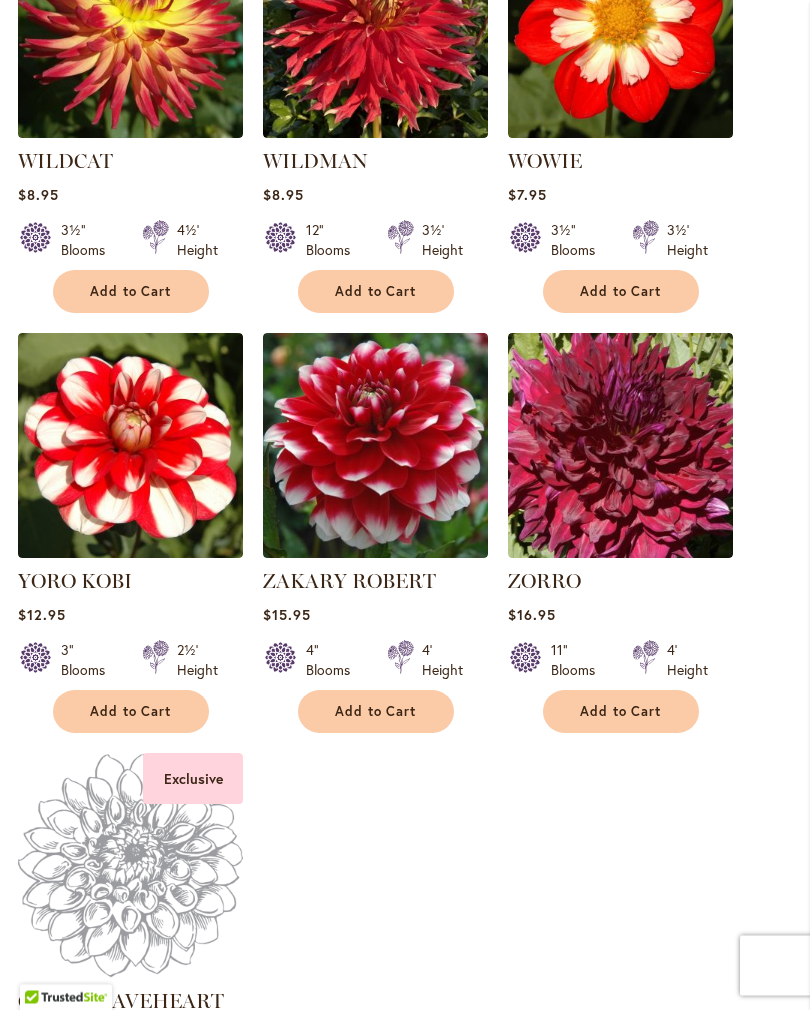 scroll, scrollTop: 1154, scrollLeft: 0, axis: vertical 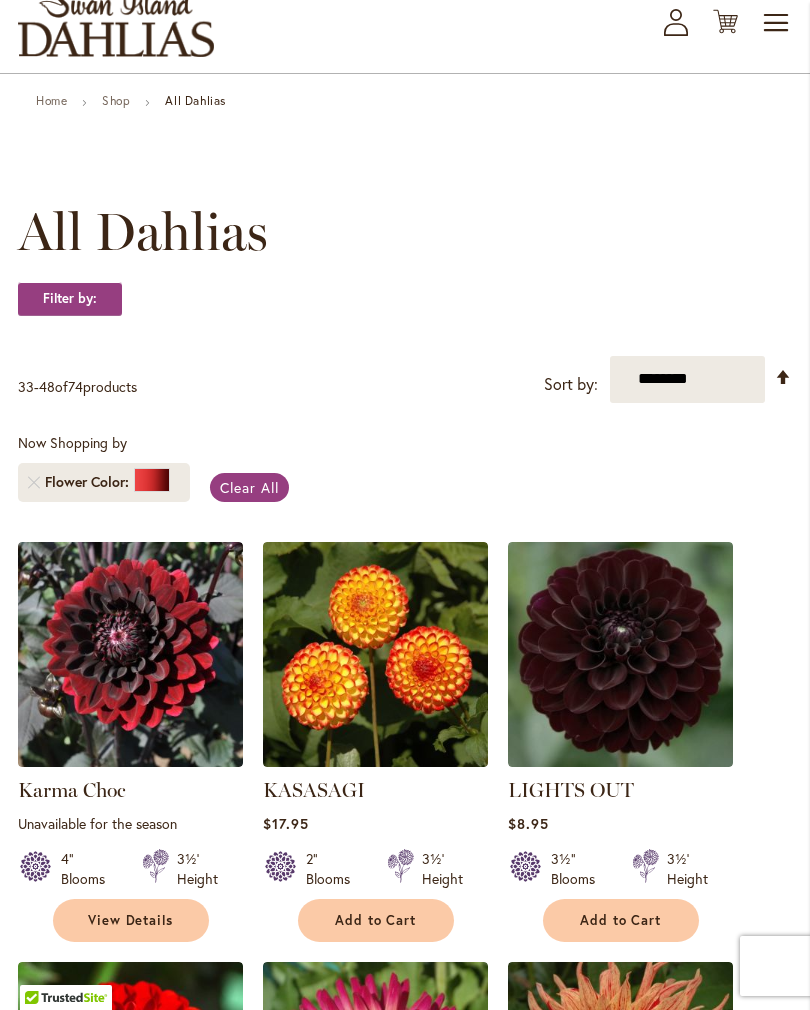 click on "All Dahlias" at bounding box center (195, 100) 